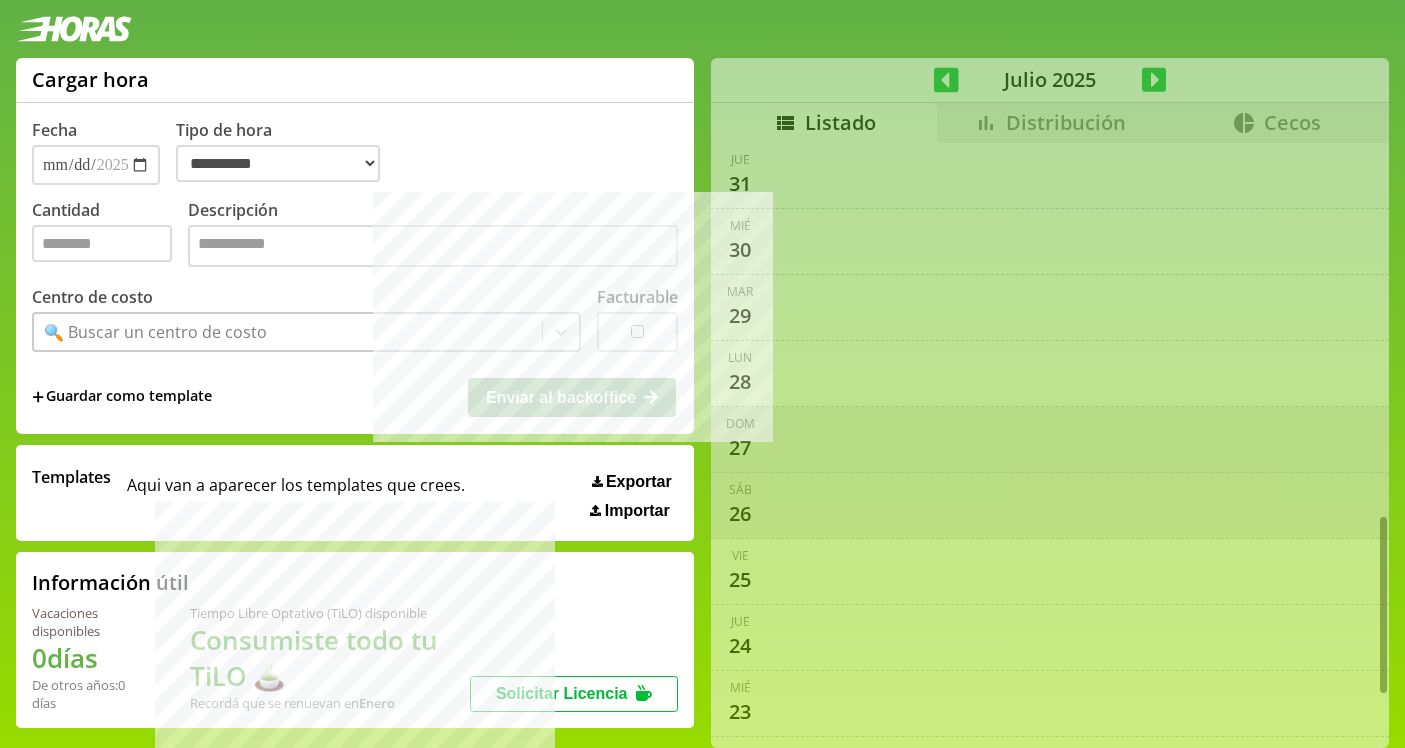 scroll, scrollTop: 16, scrollLeft: 0, axis: vertical 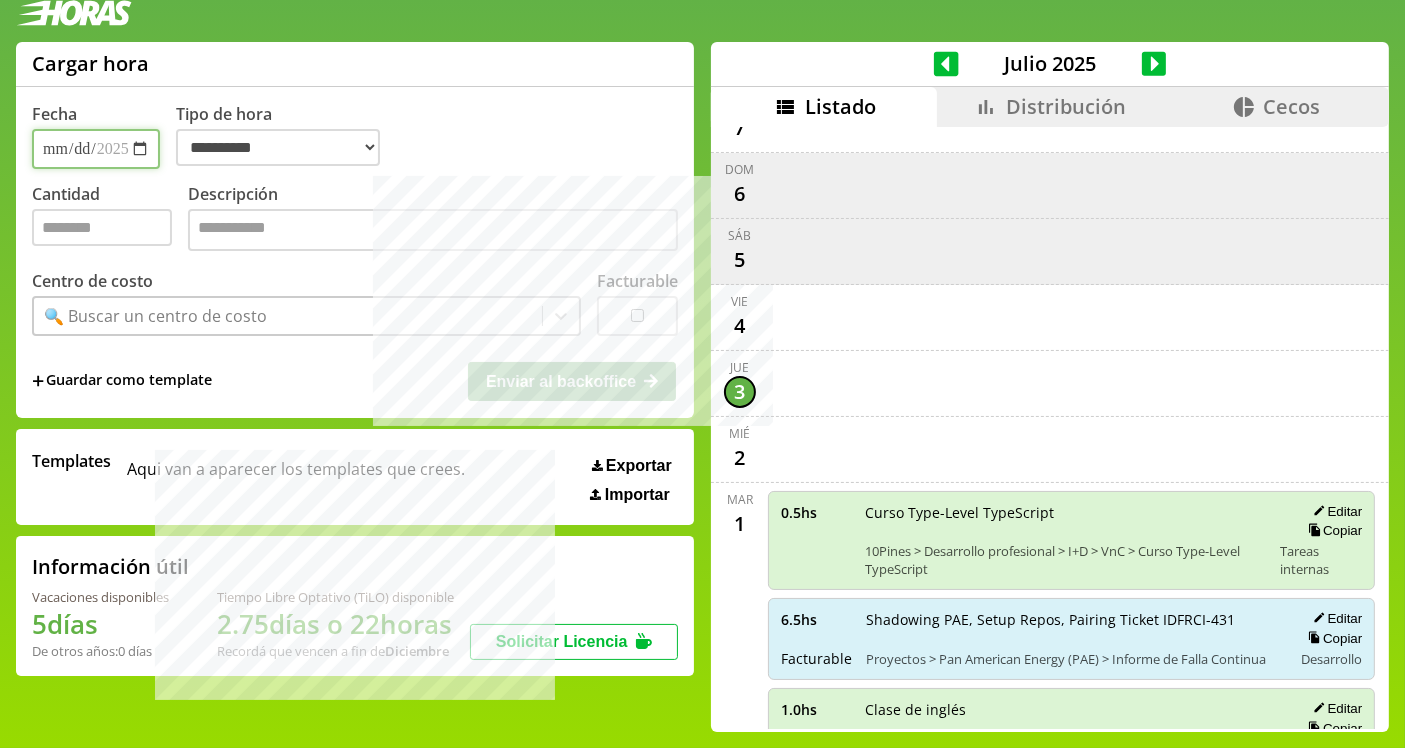 click on "**********" at bounding box center (96, 149) 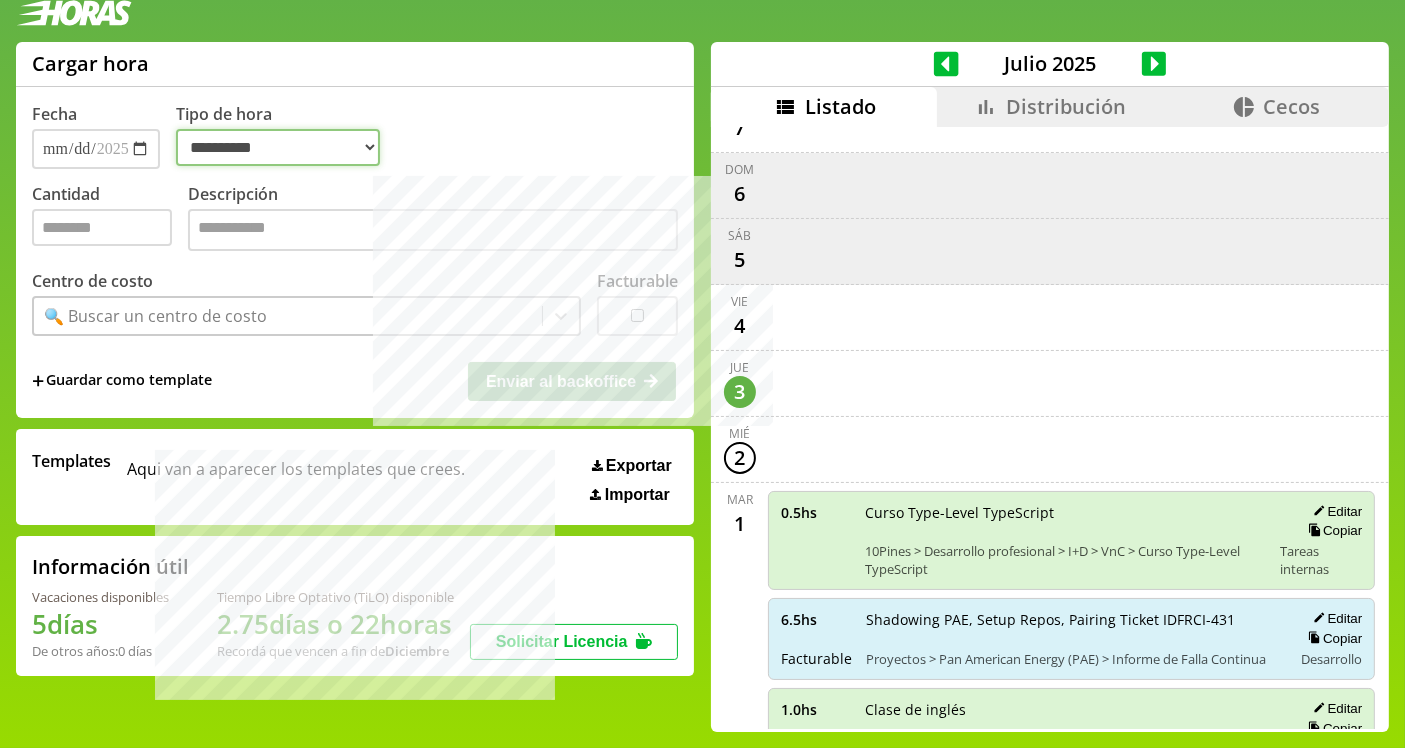 click on "**********" at bounding box center [278, 147] 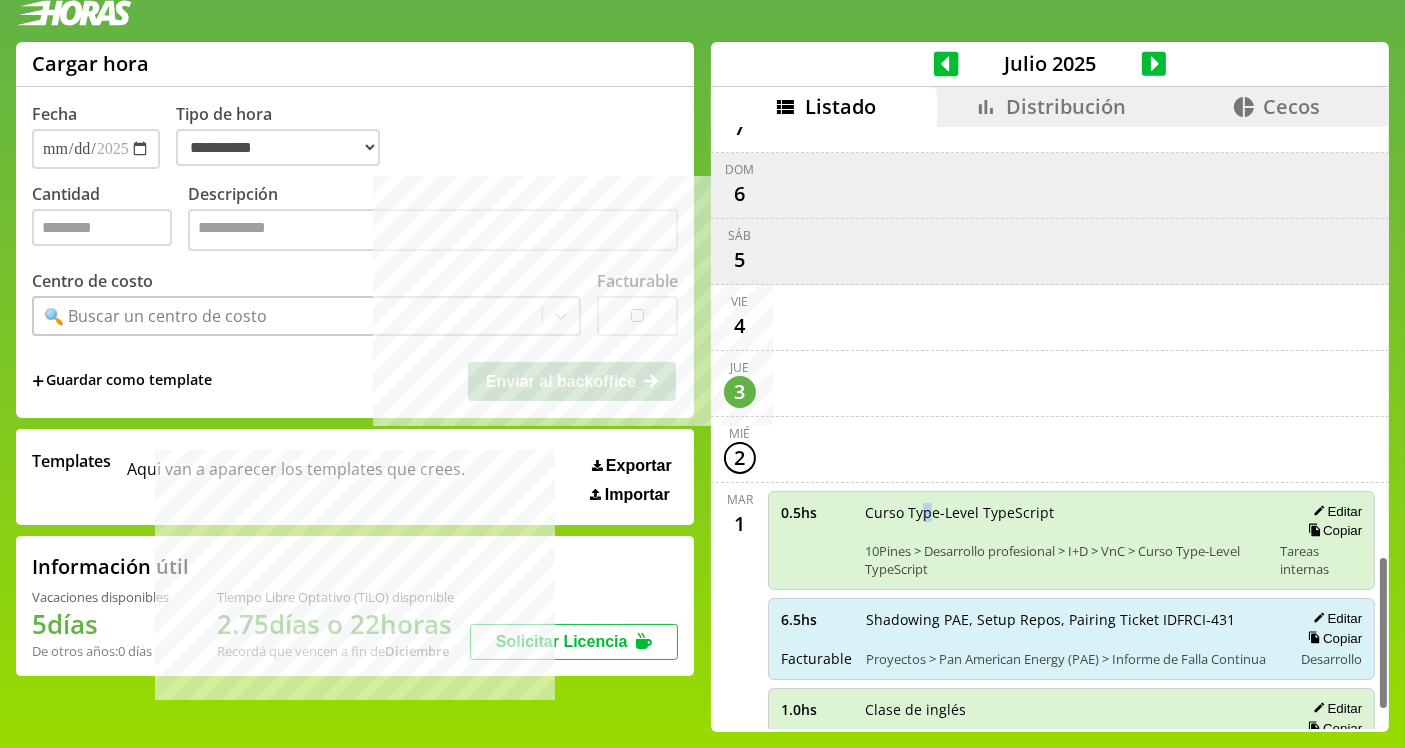 click on "10Pines > Desarrollo profesional > I+D > VnC > Curso Type-Level TypeScript" at bounding box center (1065, 540) 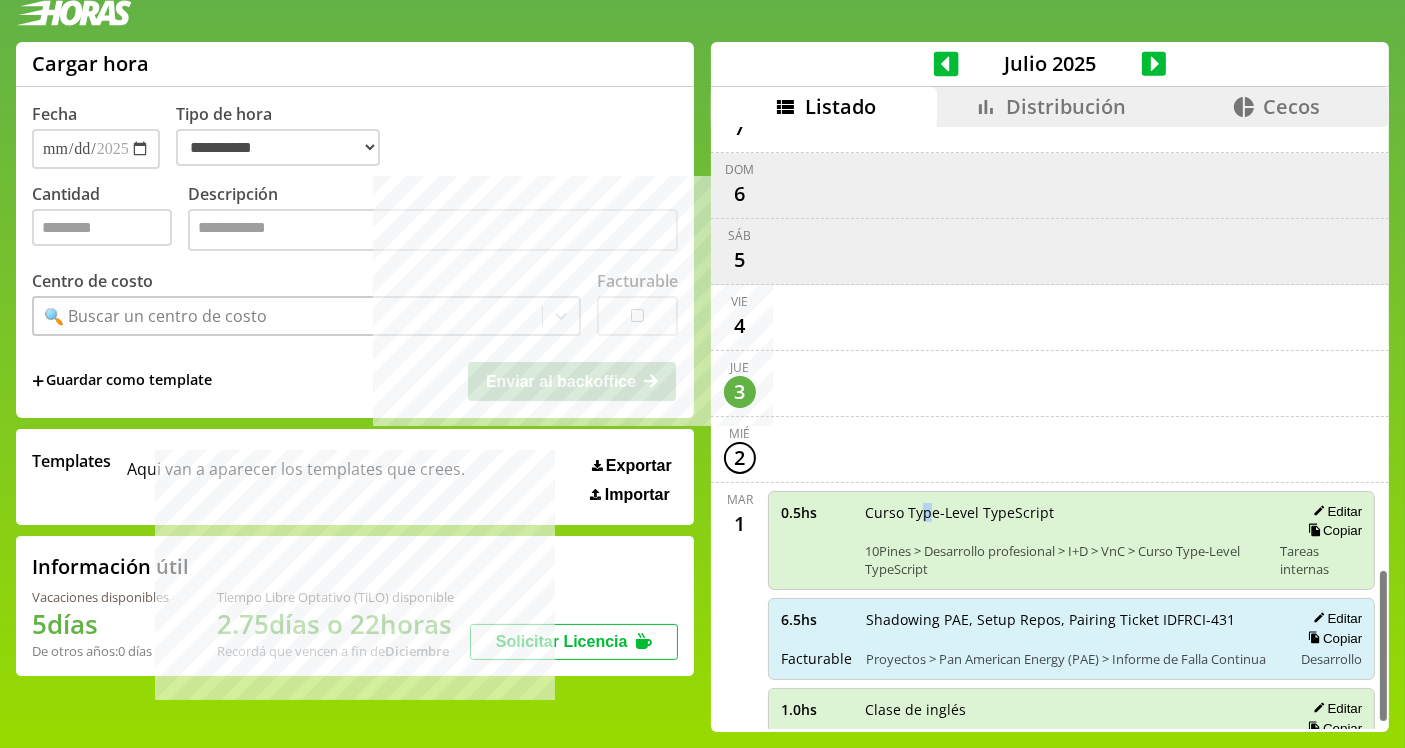 scroll, scrollTop: 1751, scrollLeft: 0, axis: vertical 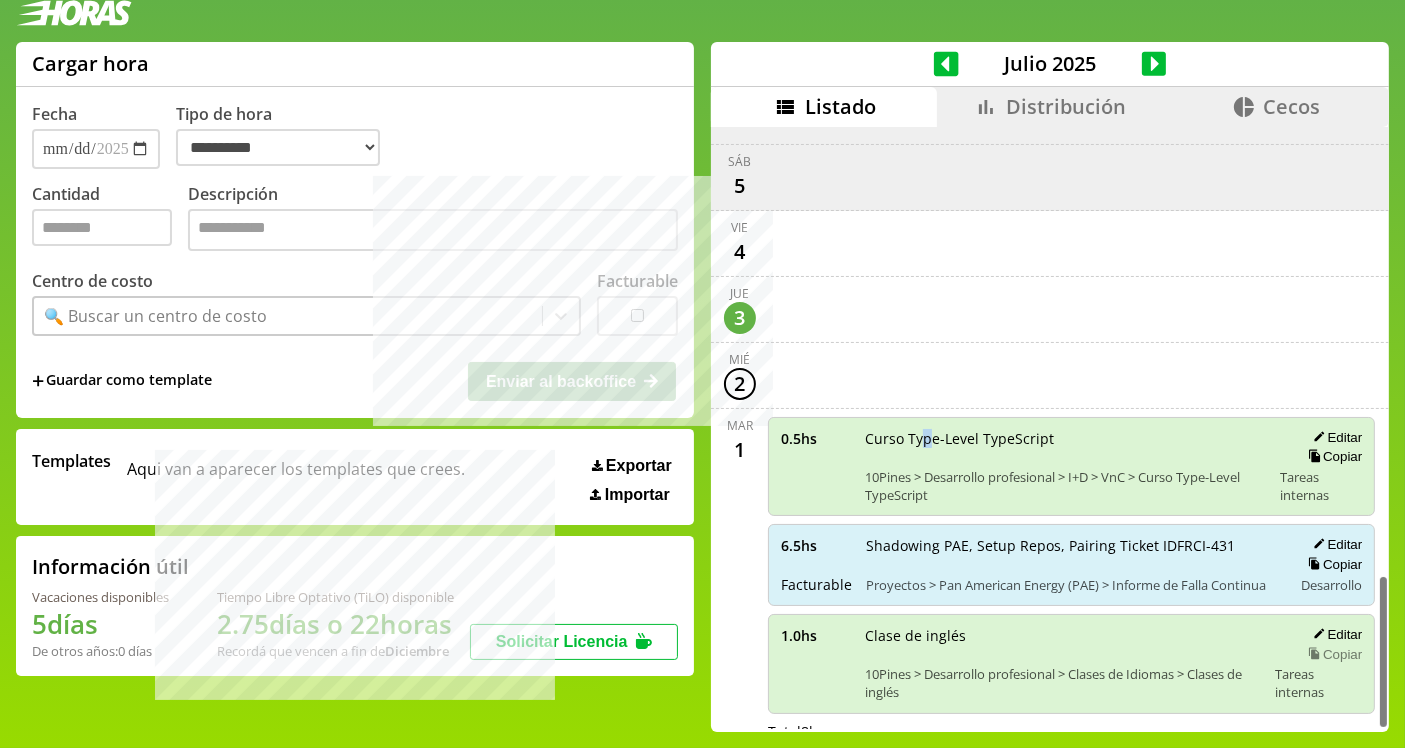 click on "Copiar" at bounding box center [1332, 456] 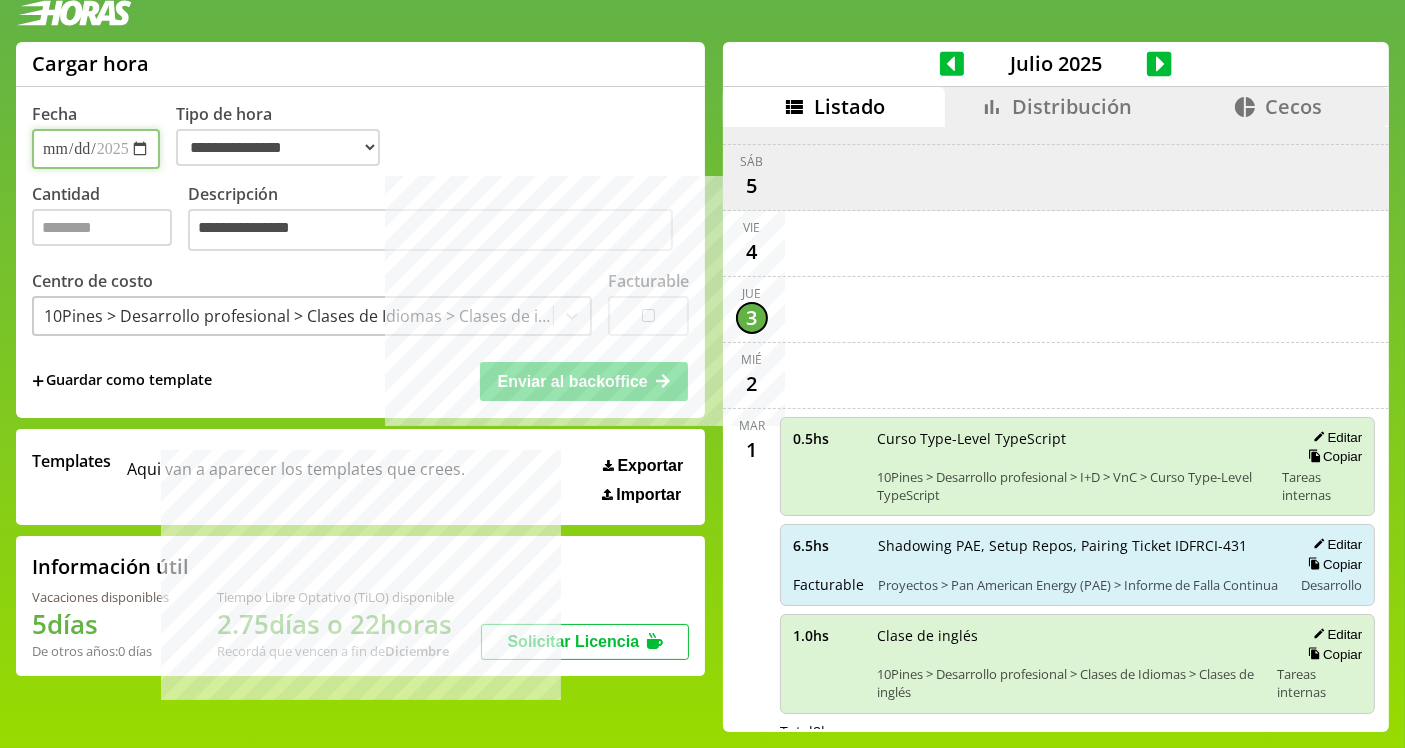 click on "**********" at bounding box center [96, 149] 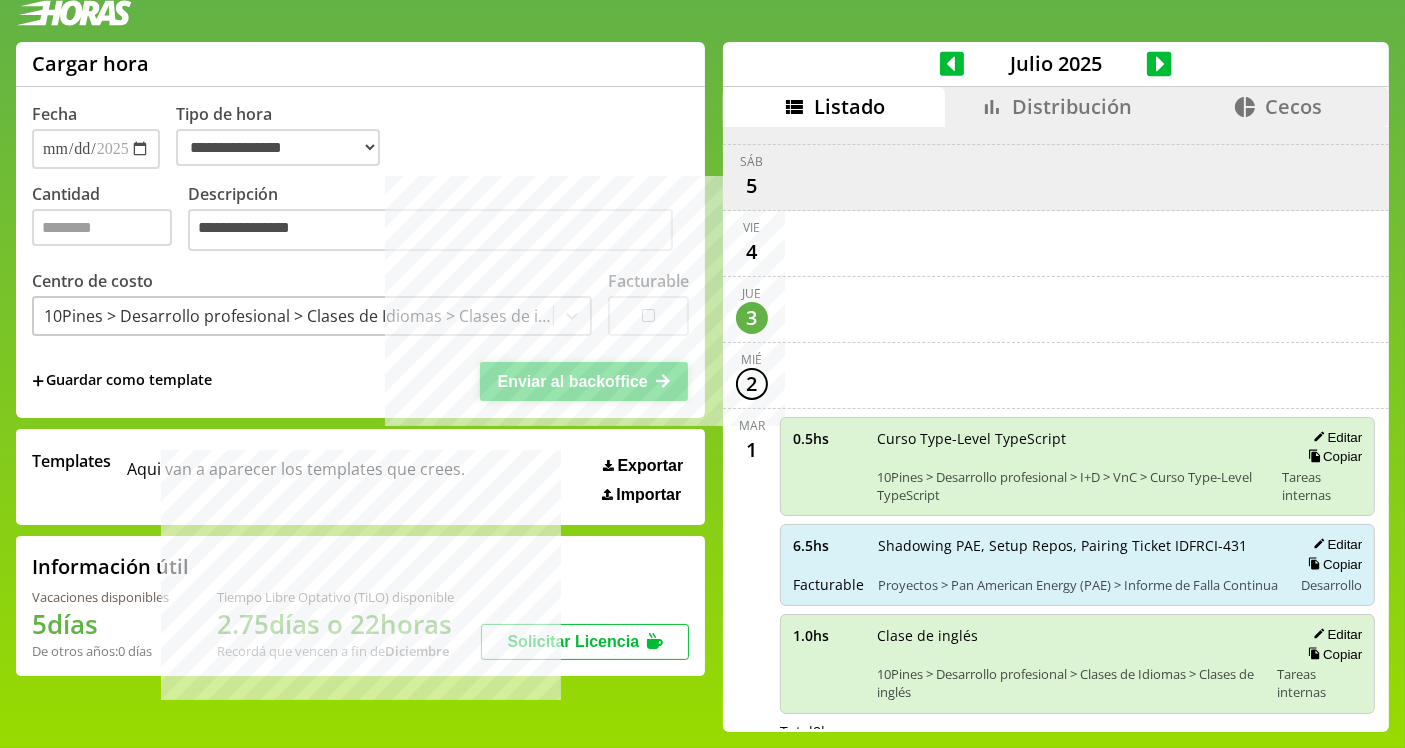click on "Enviar al backoffice" at bounding box center [573, 381] 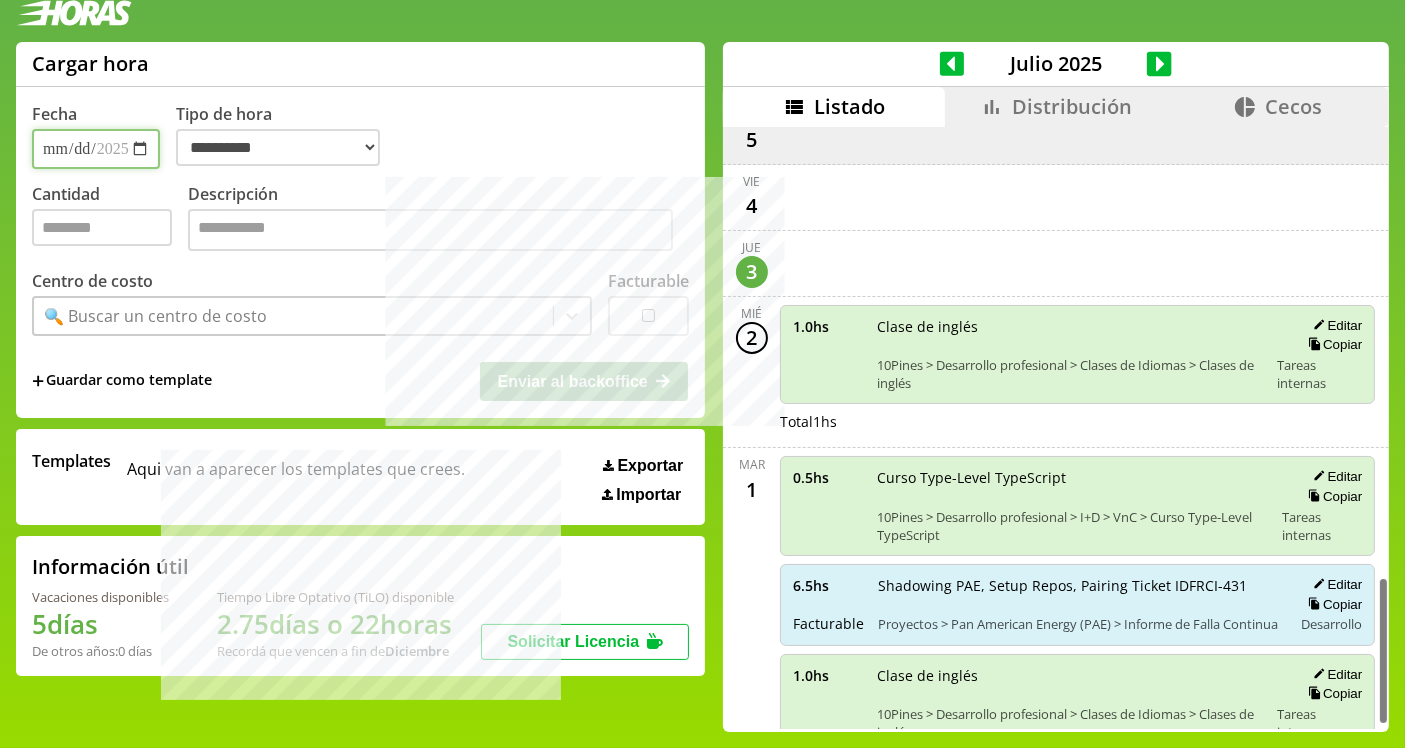 scroll, scrollTop: 1837, scrollLeft: 0, axis: vertical 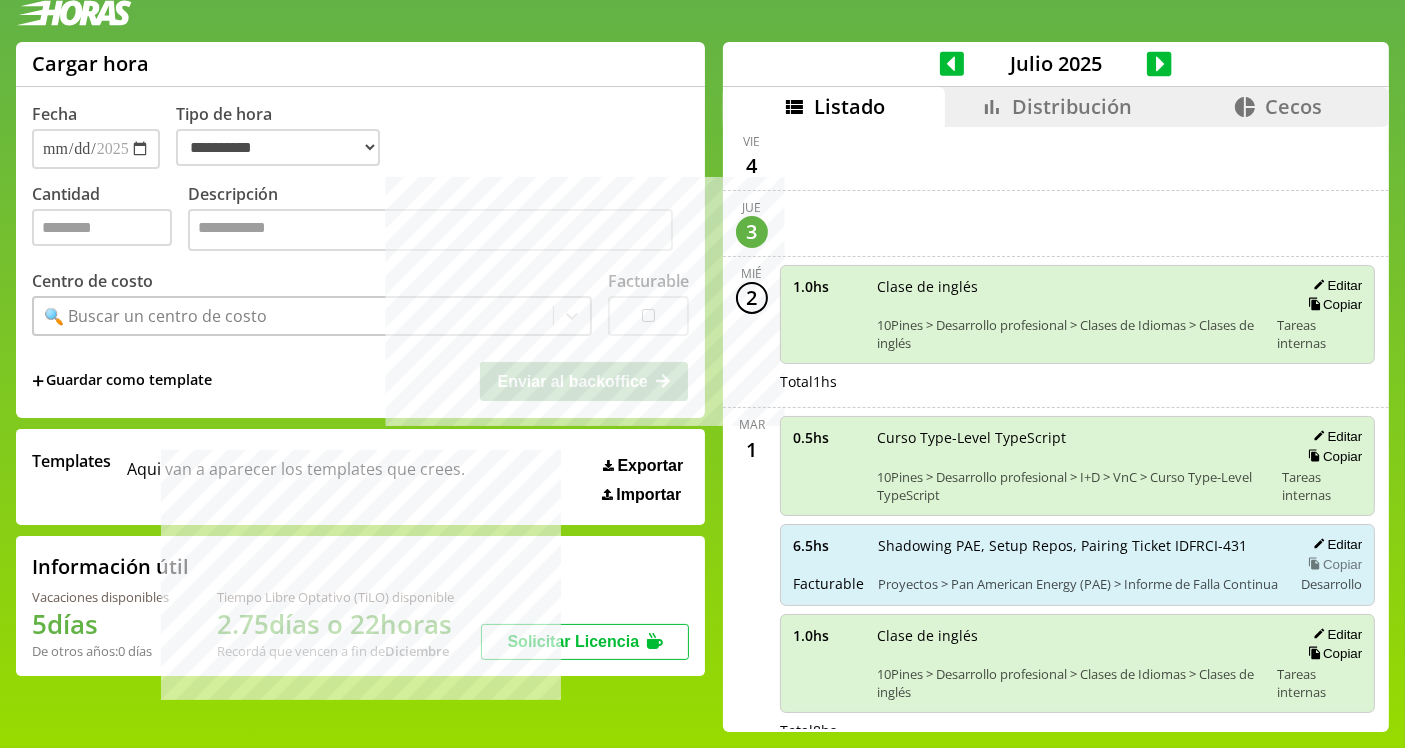 click on "Copiar" at bounding box center (1332, 564) 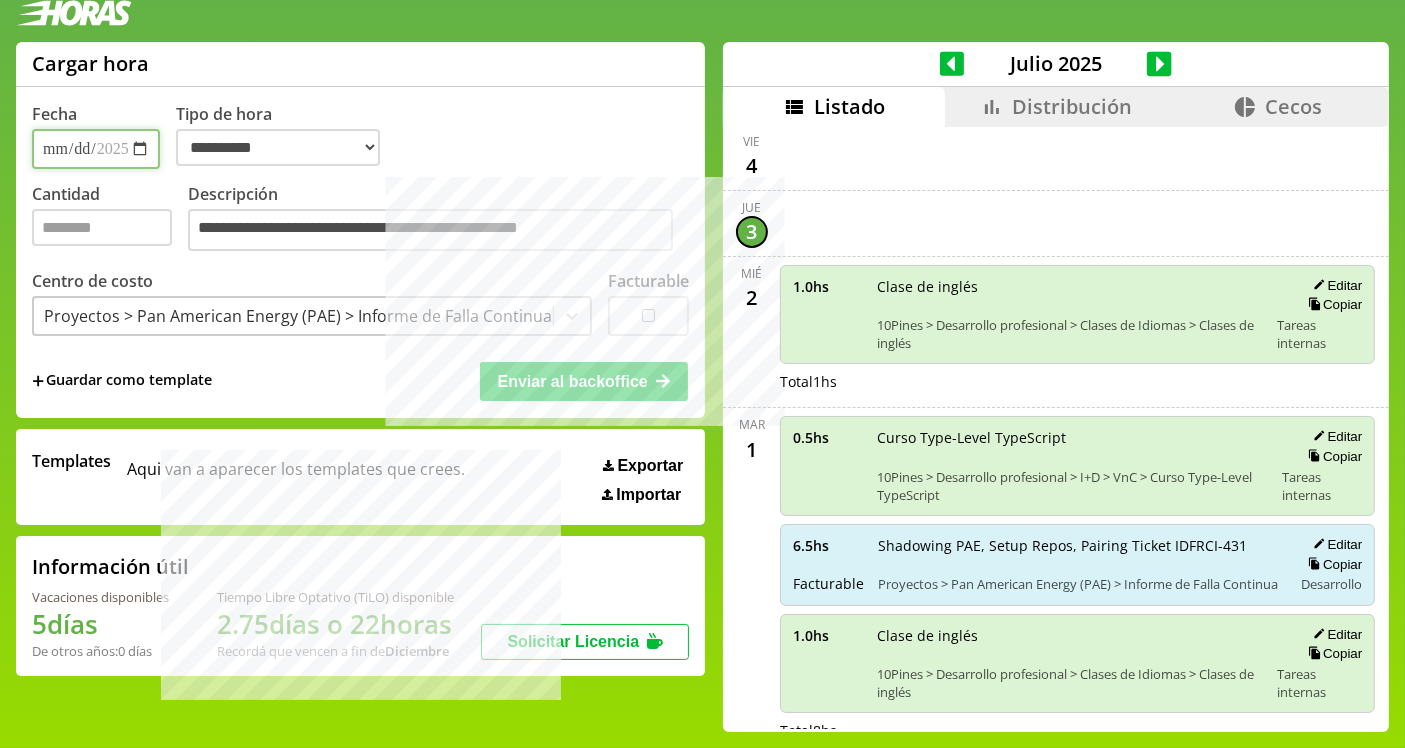 click on "**********" at bounding box center [96, 149] 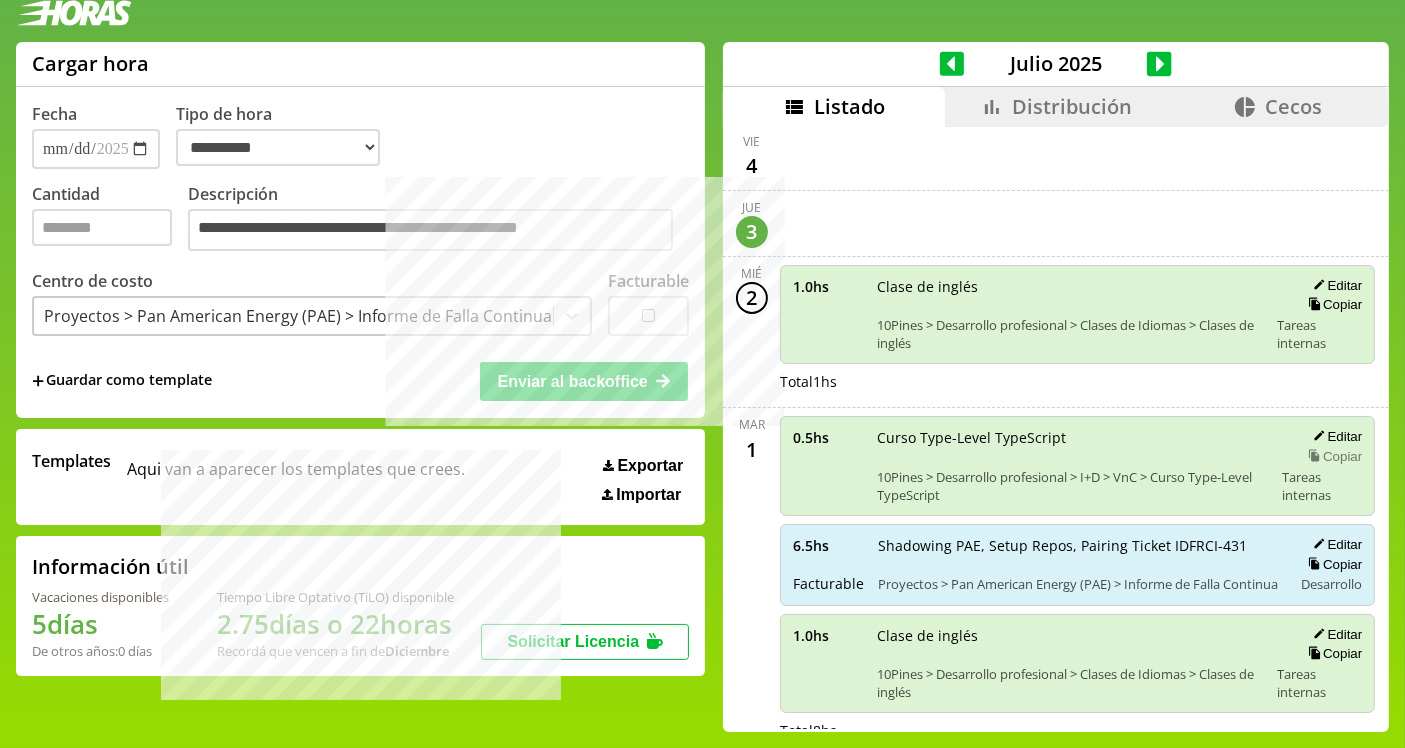 click on "Copiar" at bounding box center [1332, 304] 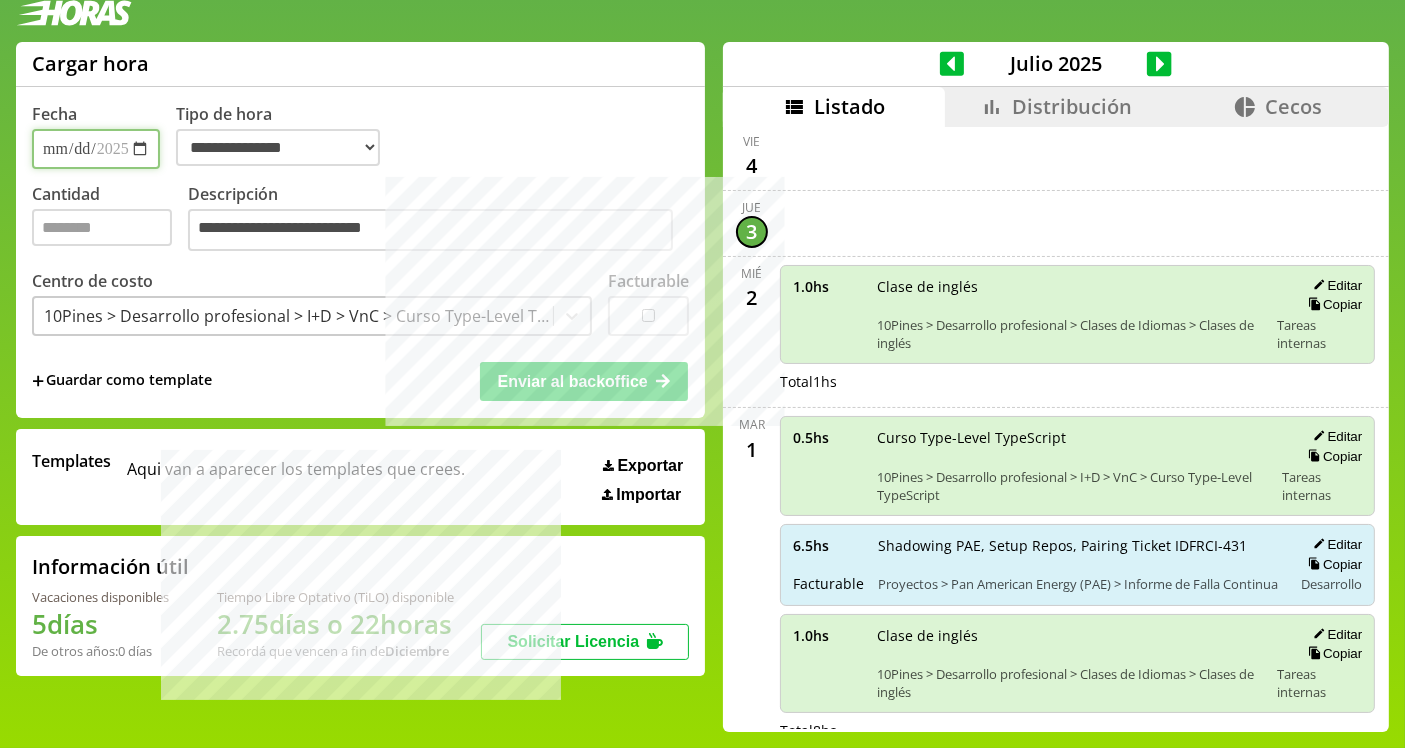 click on "**********" at bounding box center (96, 149) 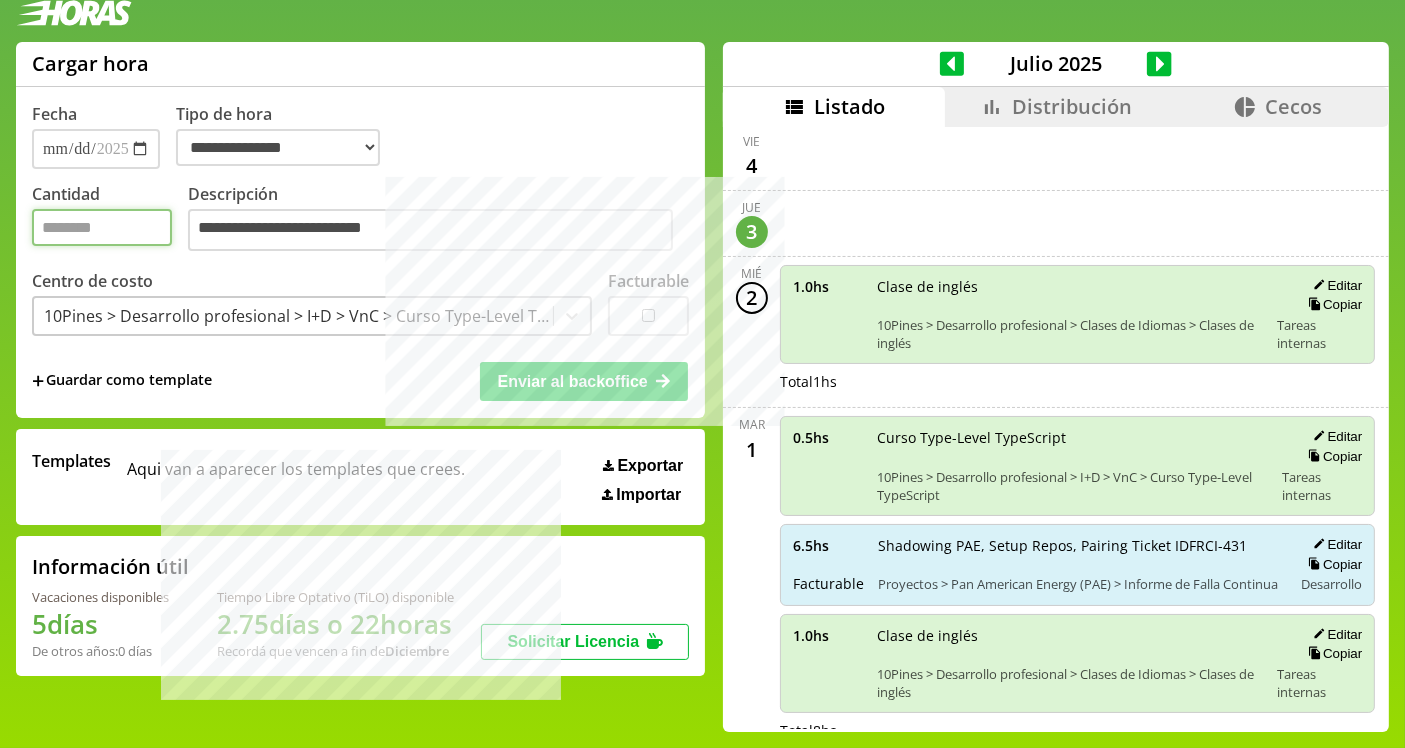 drag, startPoint x: 49, startPoint y: 233, endPoint x: 35, endPoint y: 232, distance: 14.035668 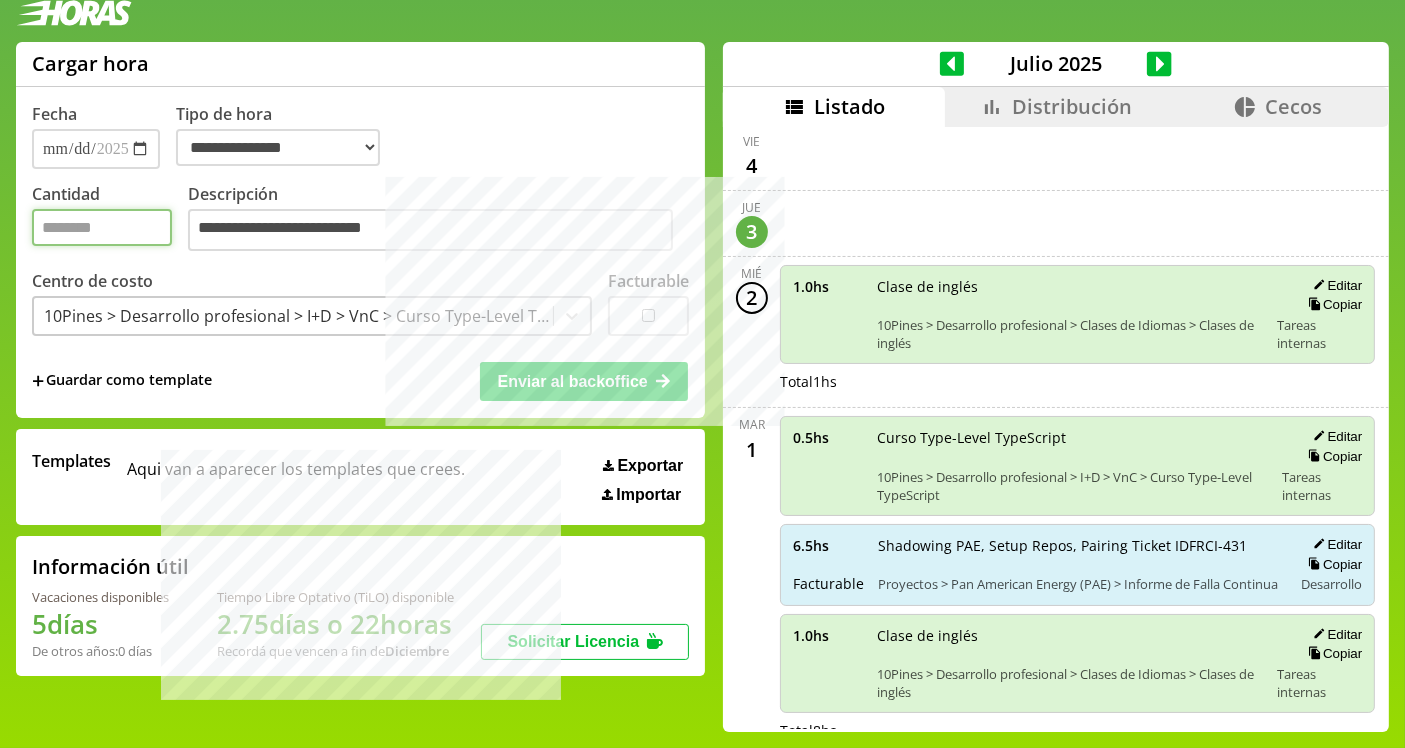type on "*" 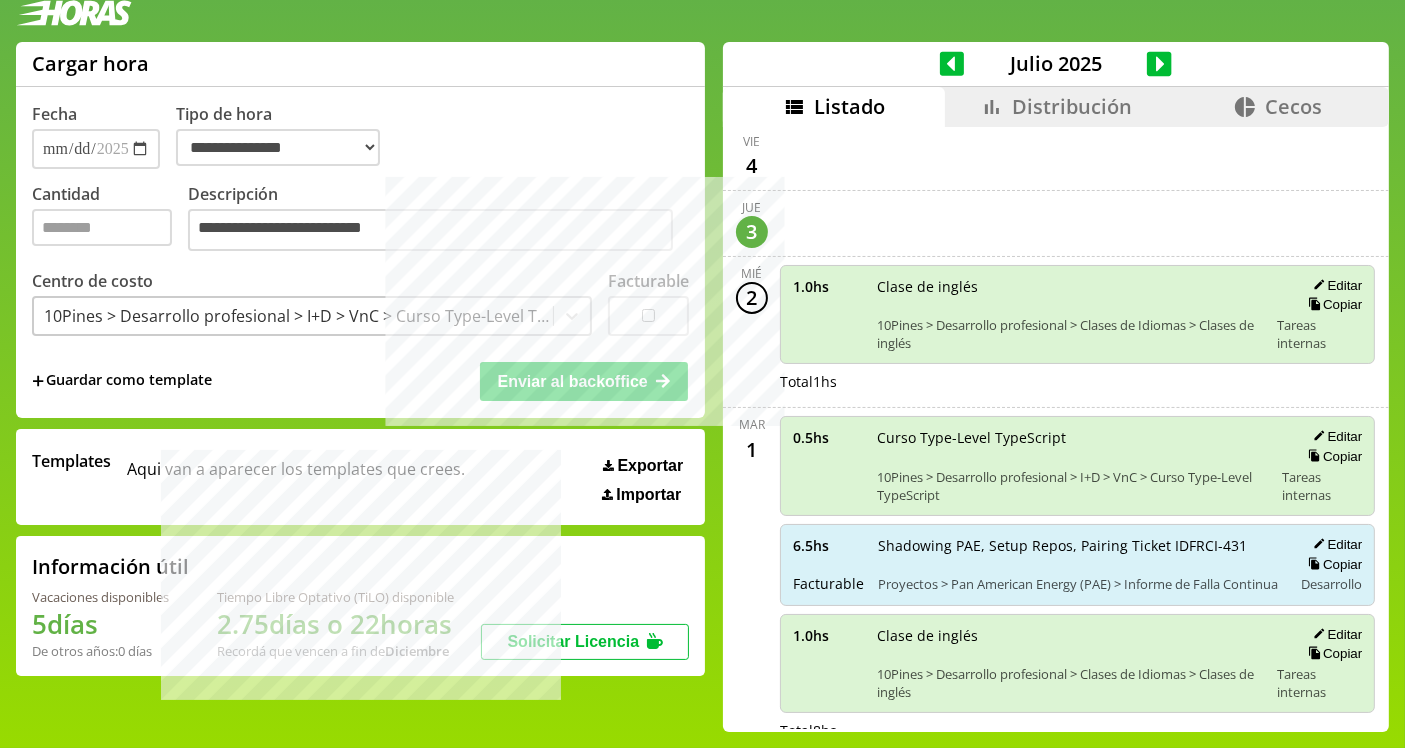 click on "**********" at bounding box center [438, 219] 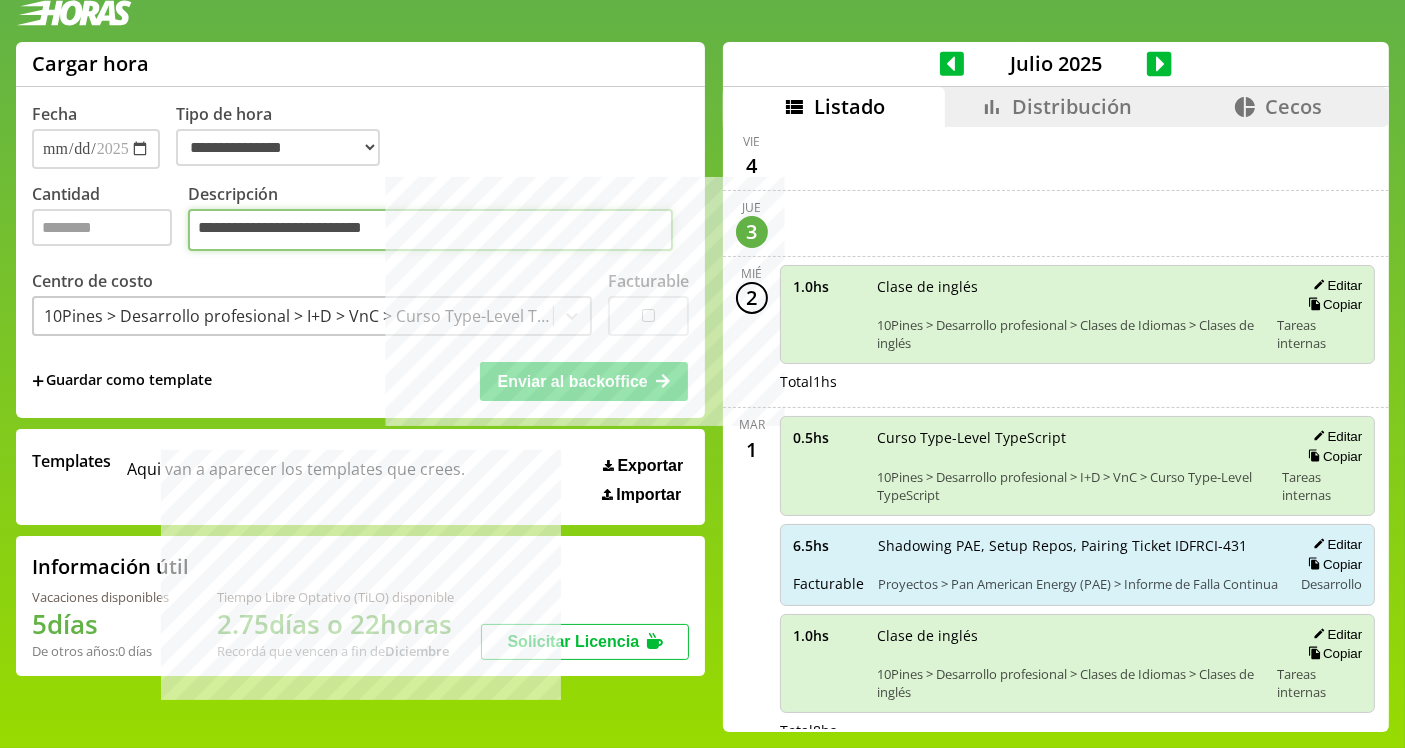 click on "**********" at bounding box center (430, 230) 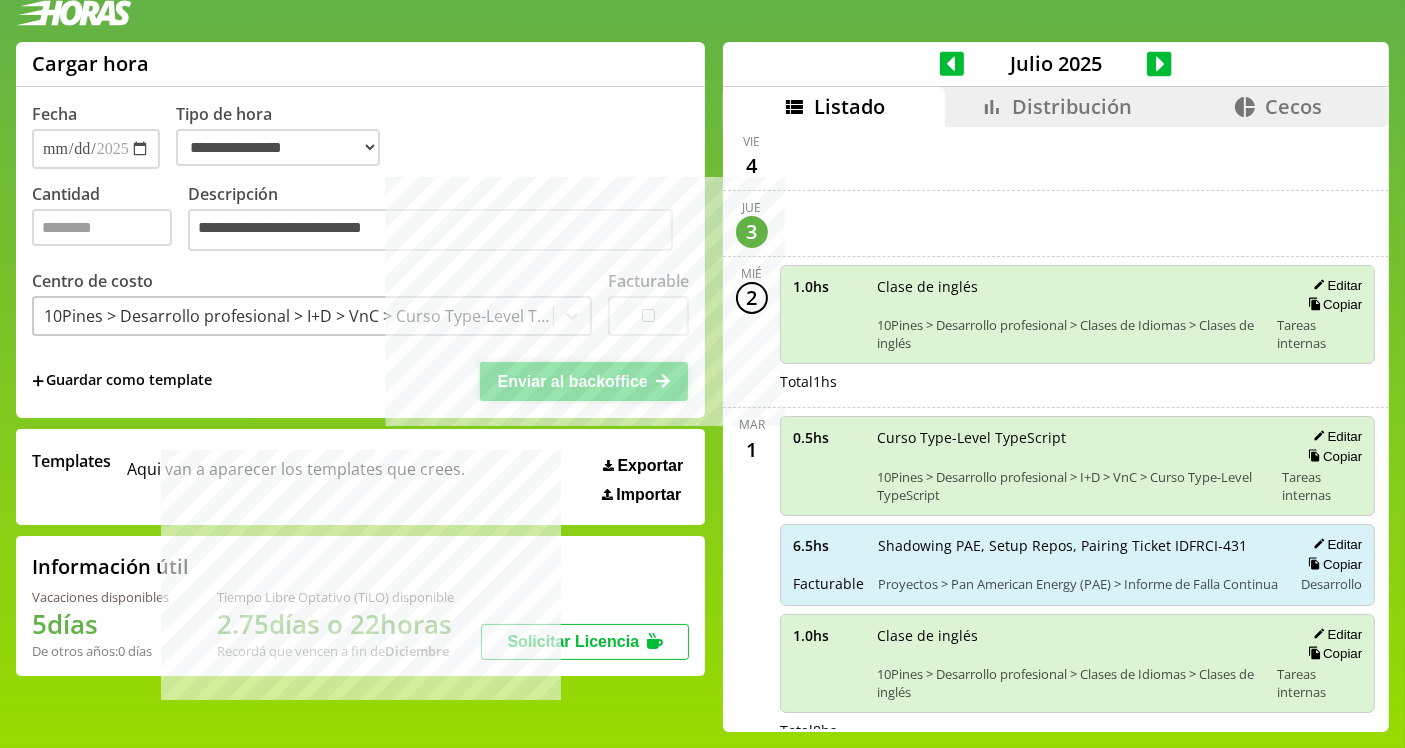 click on "Enviar al backoffice" at bounding box center [573, 381] 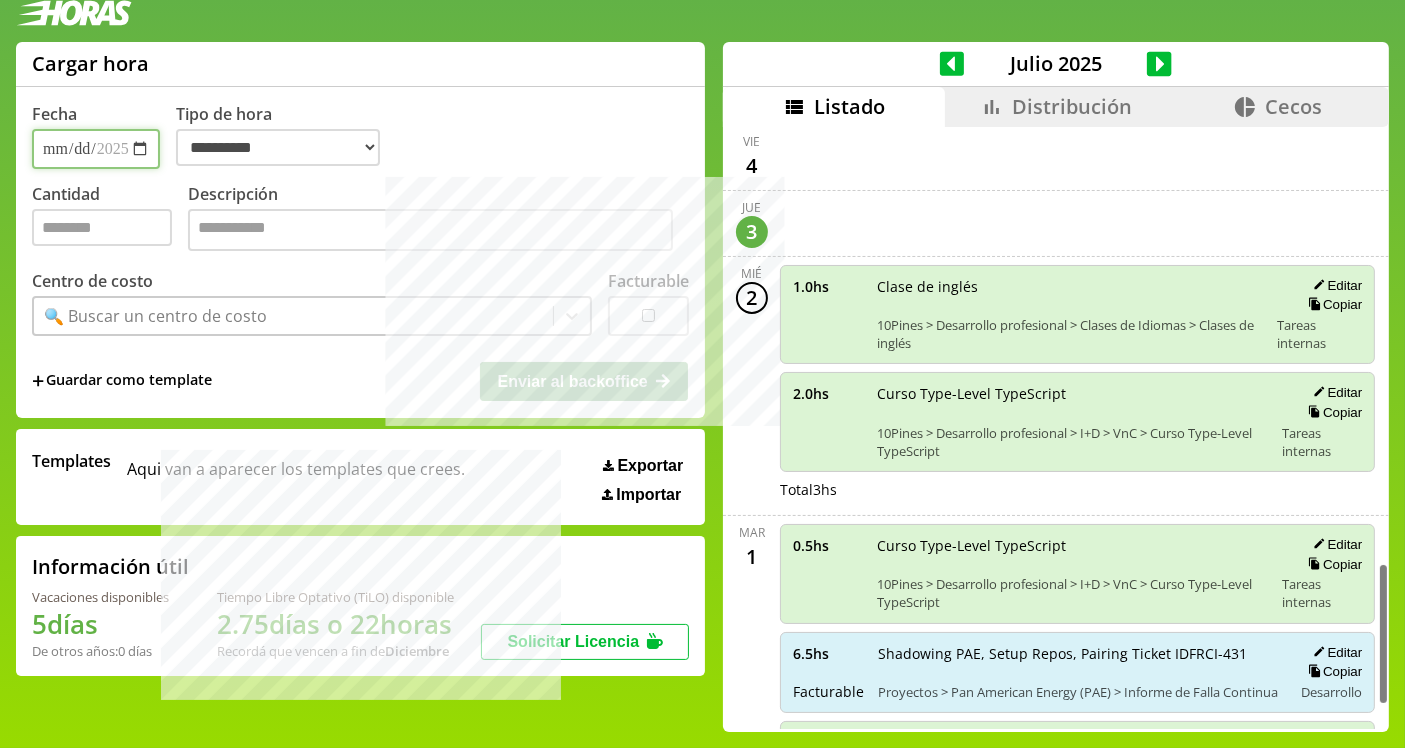 scroll, scrollTop: 1945, scrollLeft: 0, axis: vertical 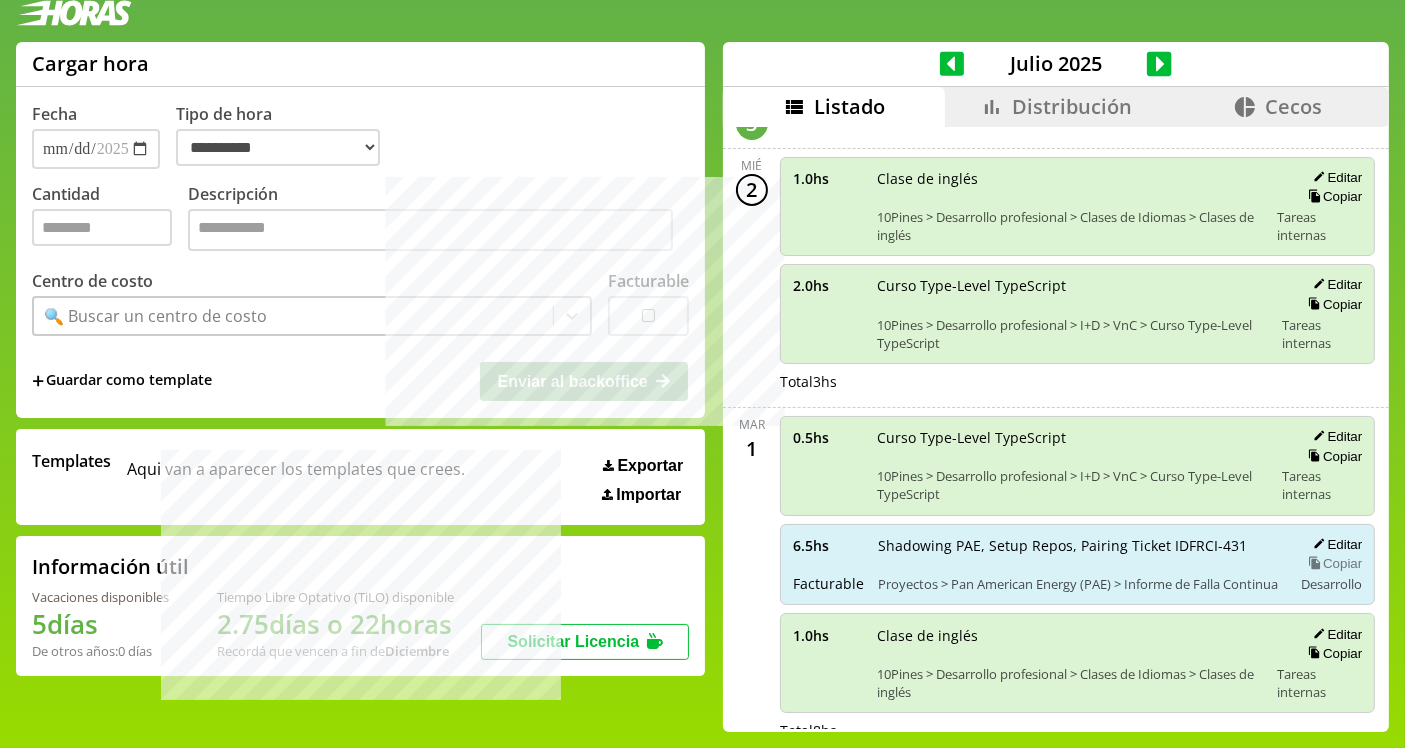 click on "Copiar" at bounding box center (1332, 563) 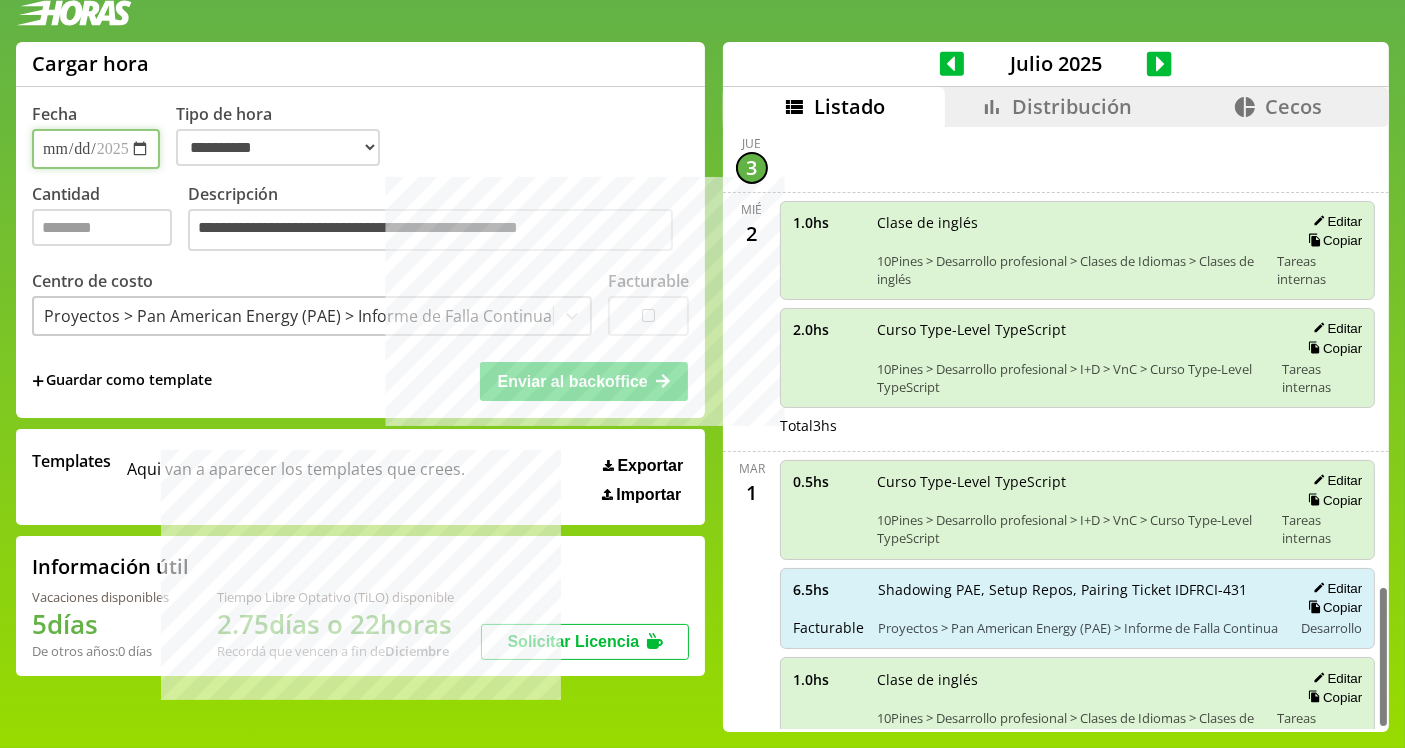 scroll, scrollTop: 1834, scrollLeft: 0, axis: vertical 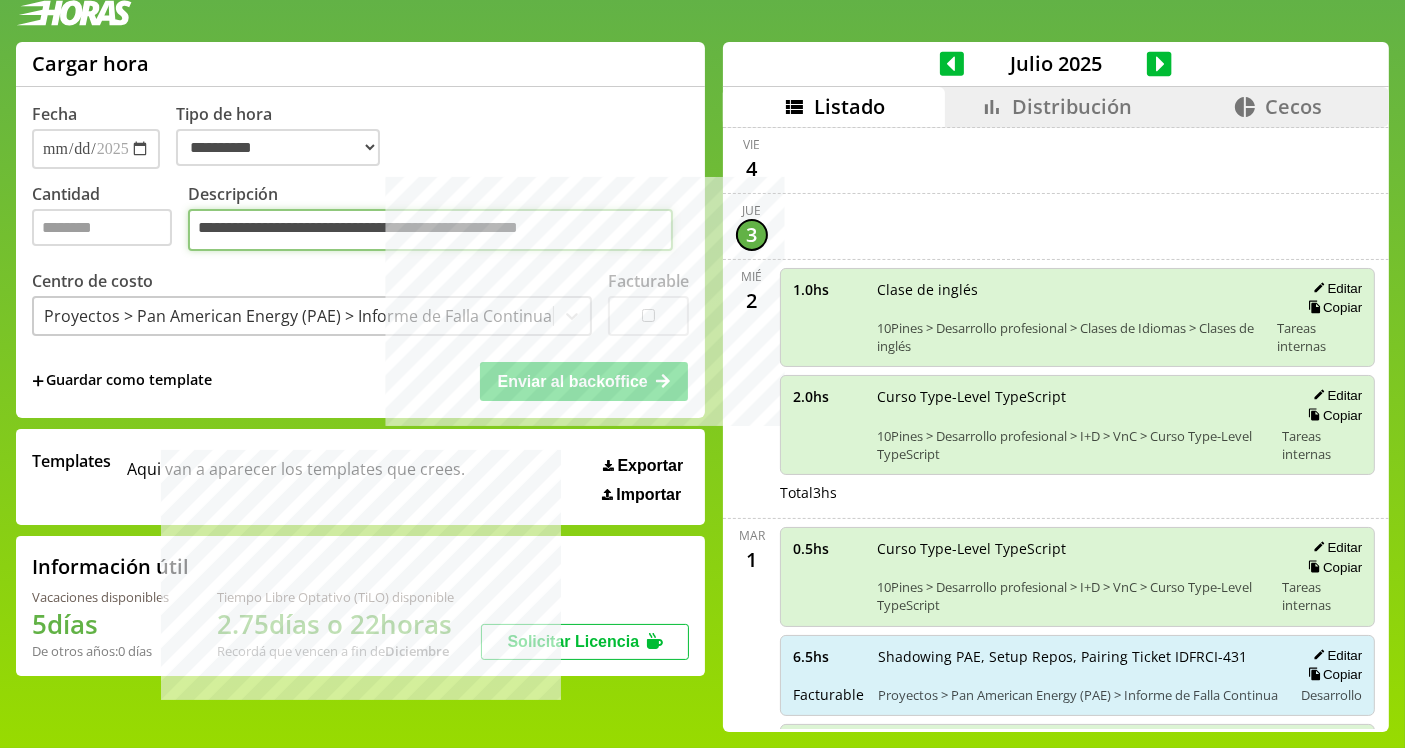 drag, startPoint x: 317, startPoint y: 238, endPoint x: 409, endPoint y: 238, distance: 92 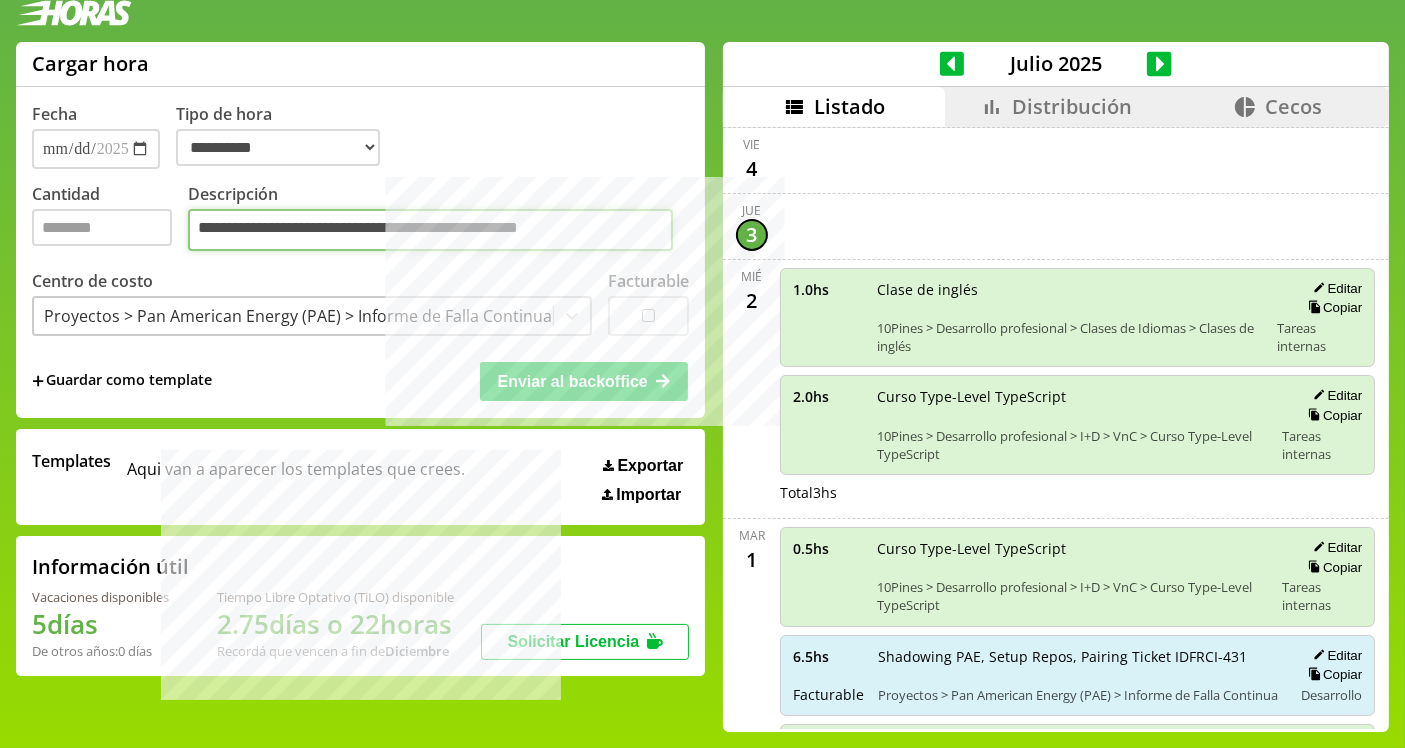 click on "**********" at bounding box center [430, 230] 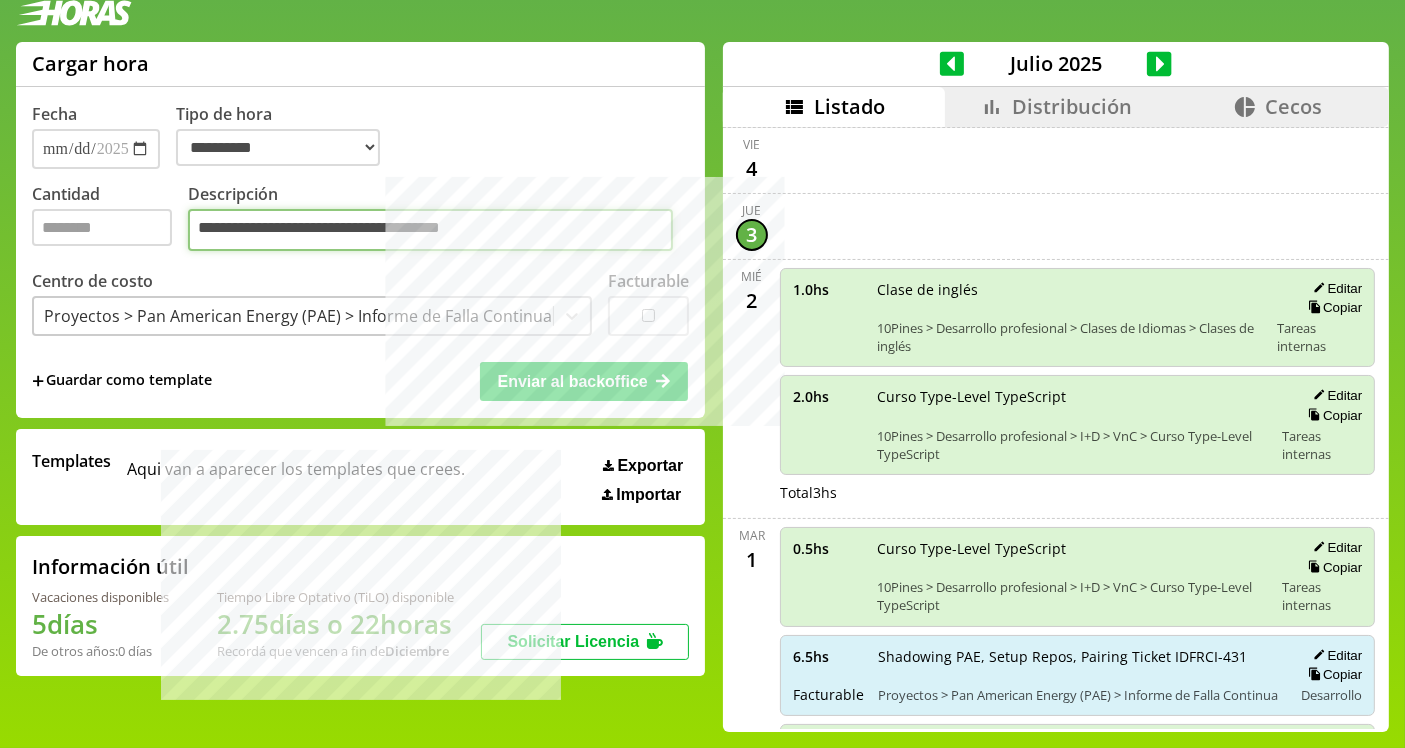 type on "**********" 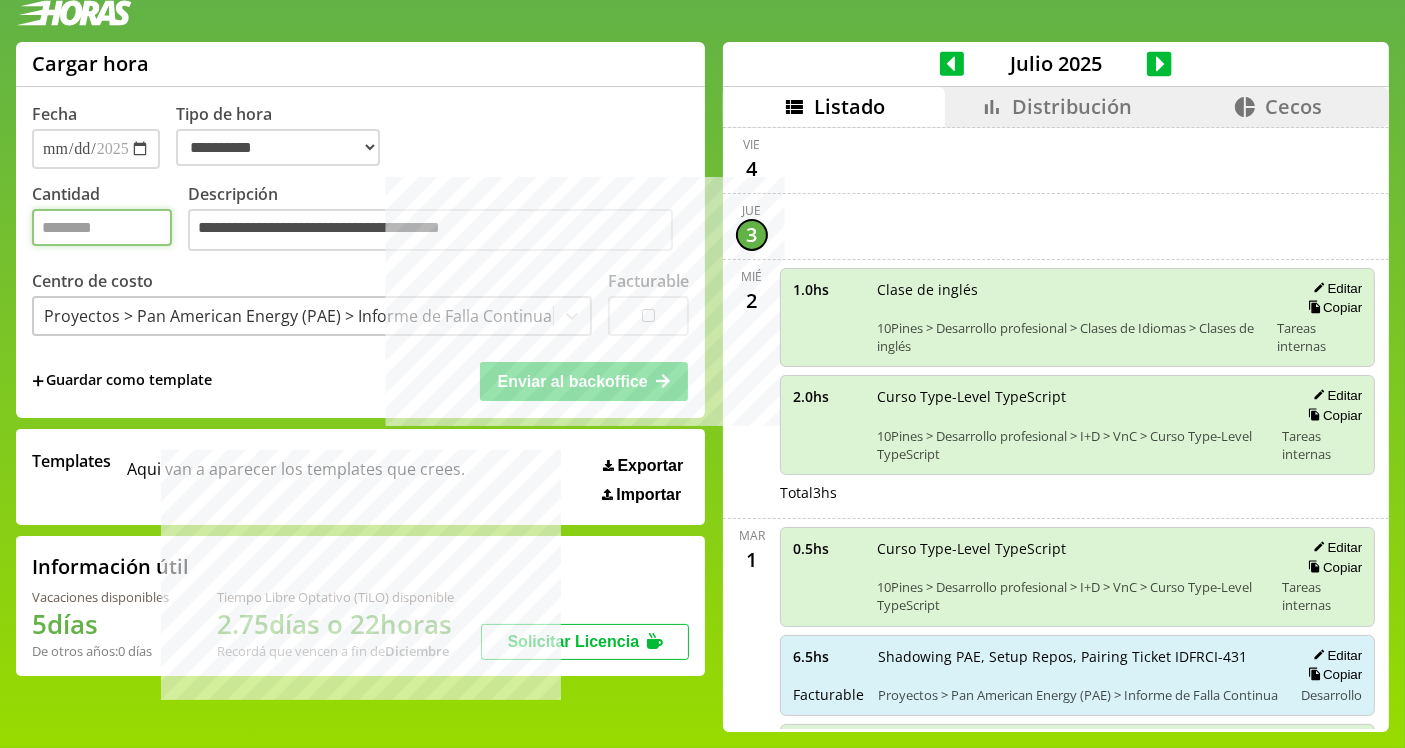 drag, startPoint x: 94, startPoint y: 231, endPoint x: 8, endPoint y: 235, distance: 86.09297 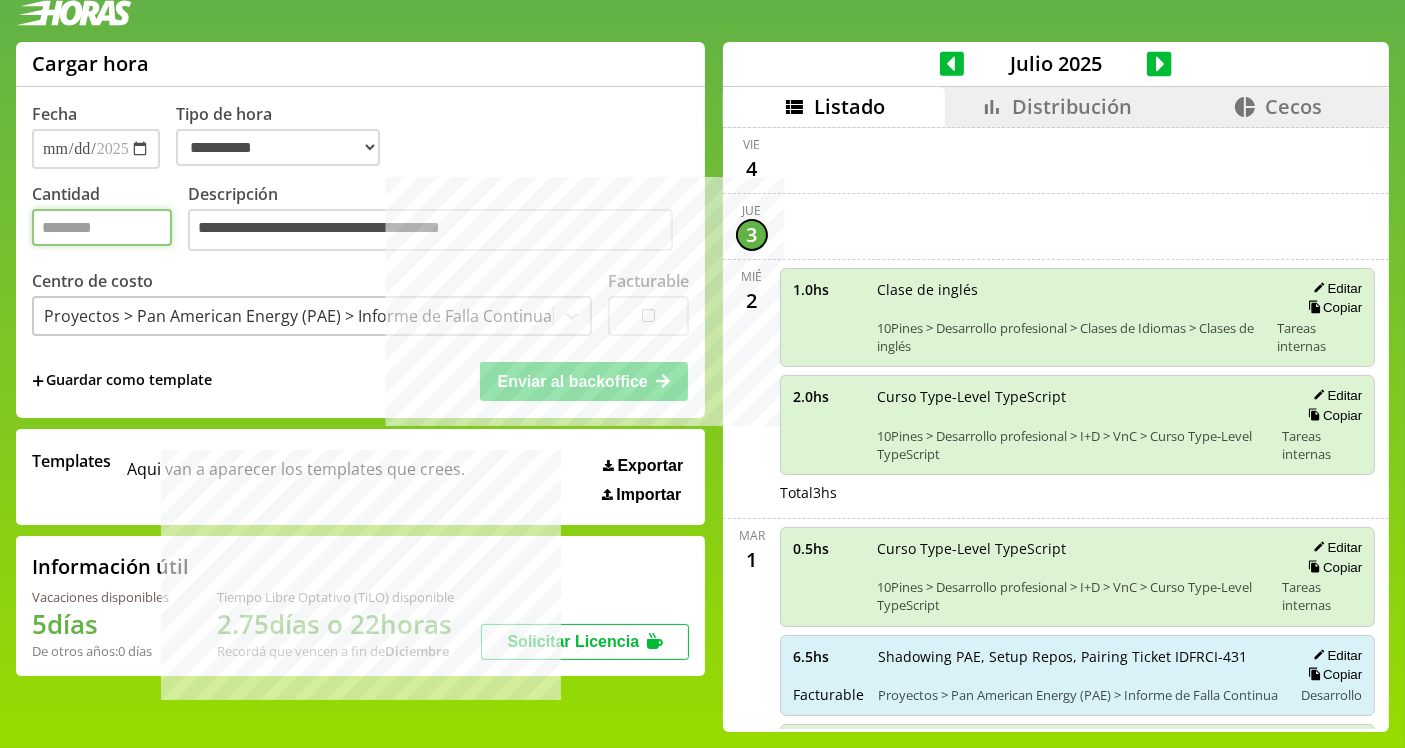 type on "*" 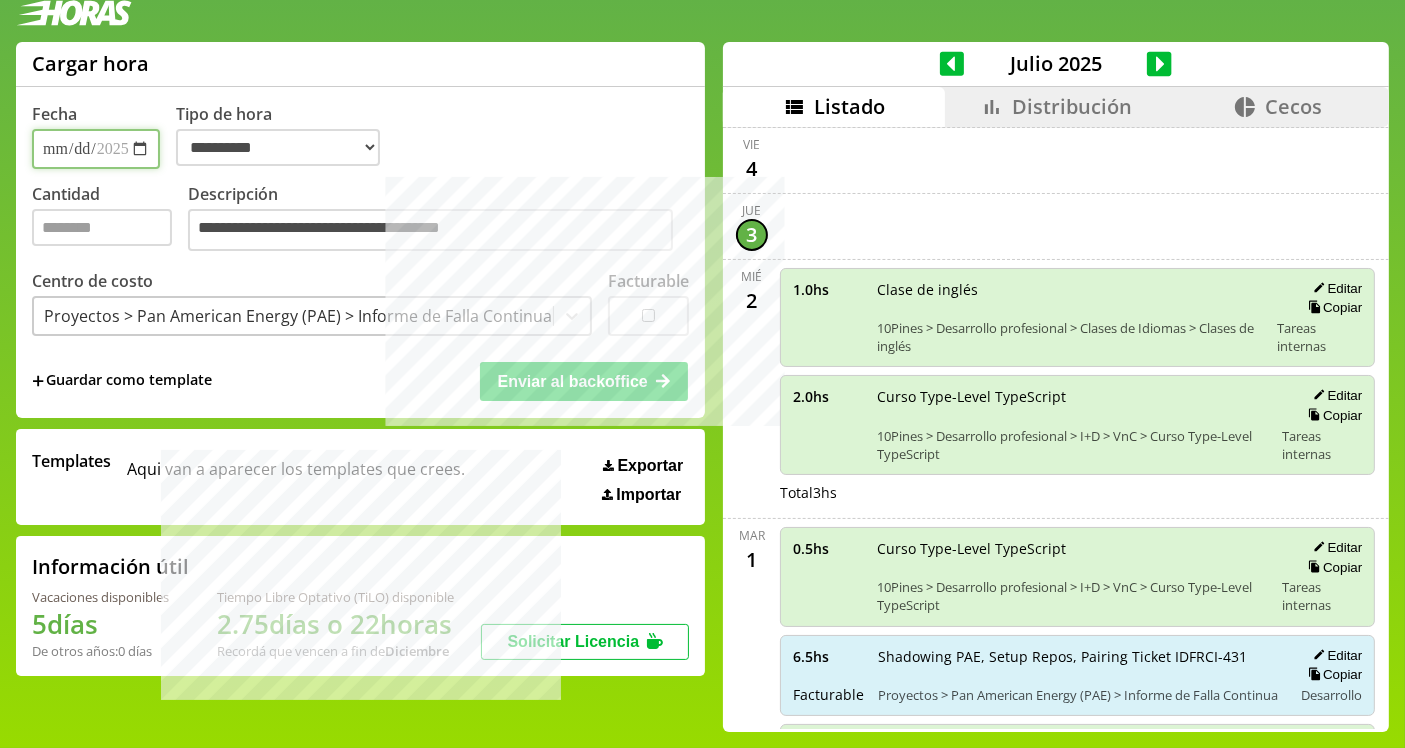 click on "**********" at bounding box center [96, 149] 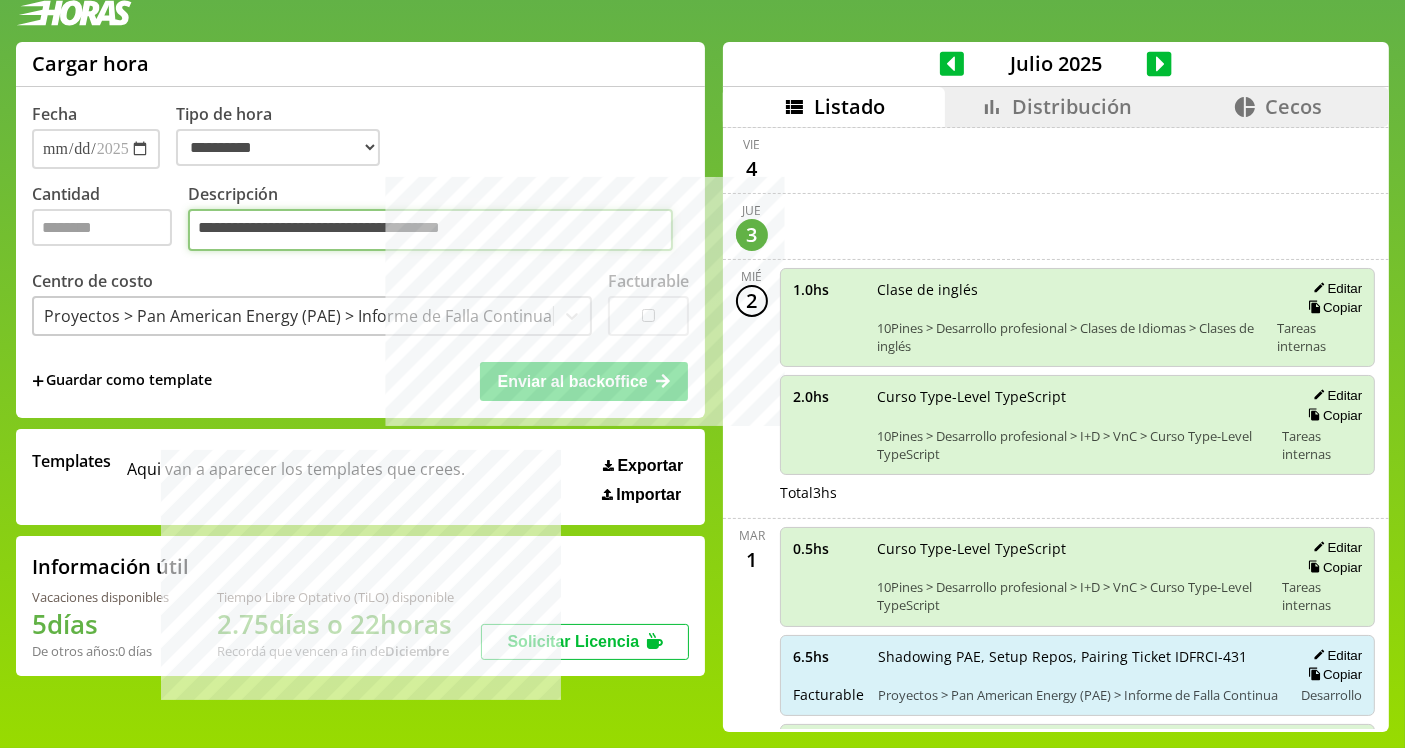 click on "**********" at bounding box center (430, 230) 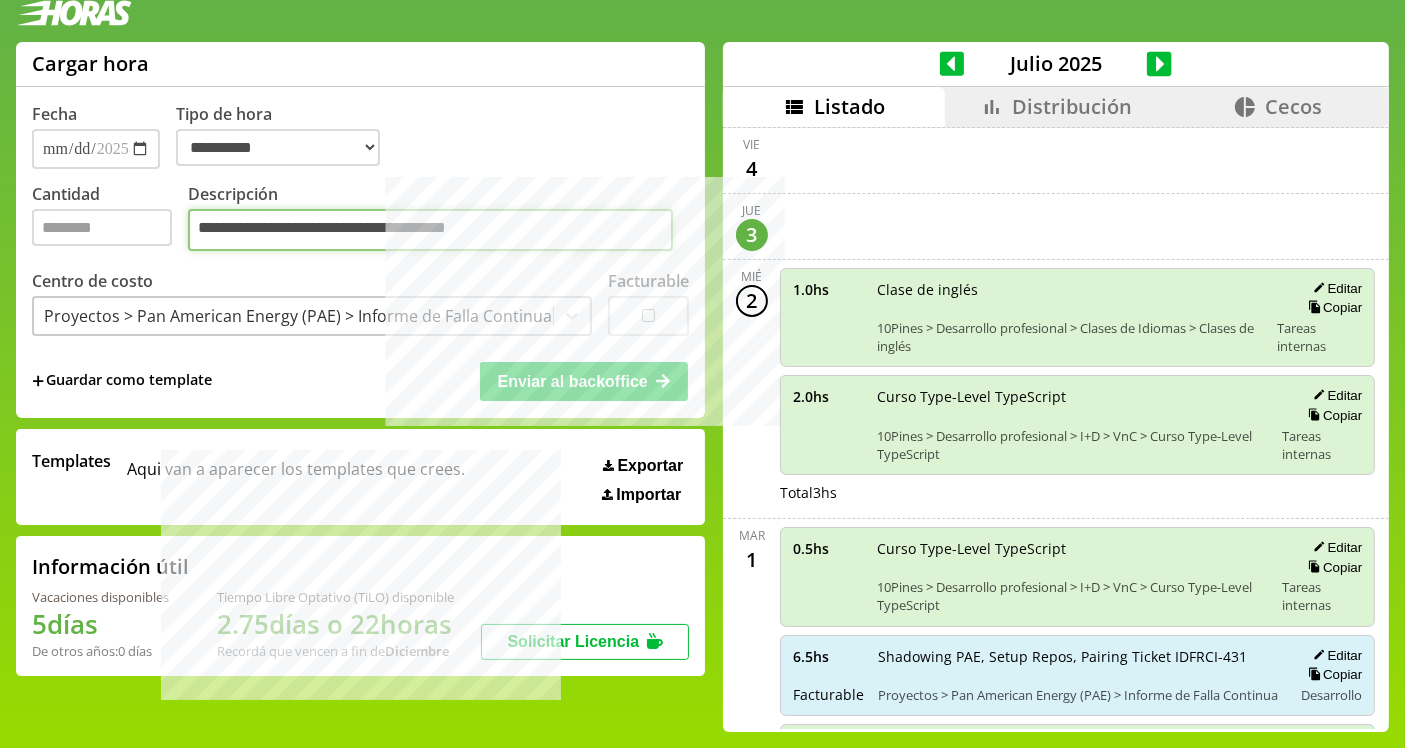 click on "**********" at bounding box center [430, 230] 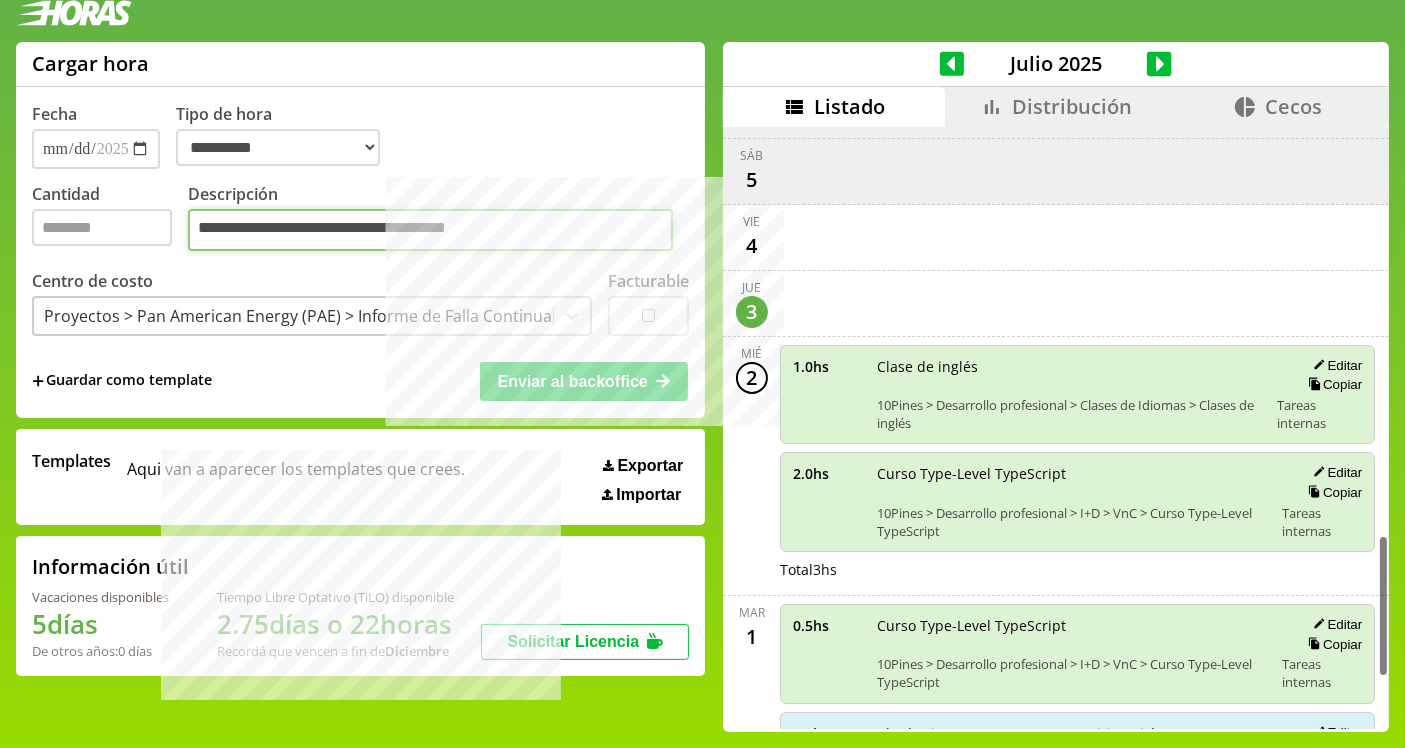 scroll, scrollTop: 1723, scrollLeft: 0, axis: vertical 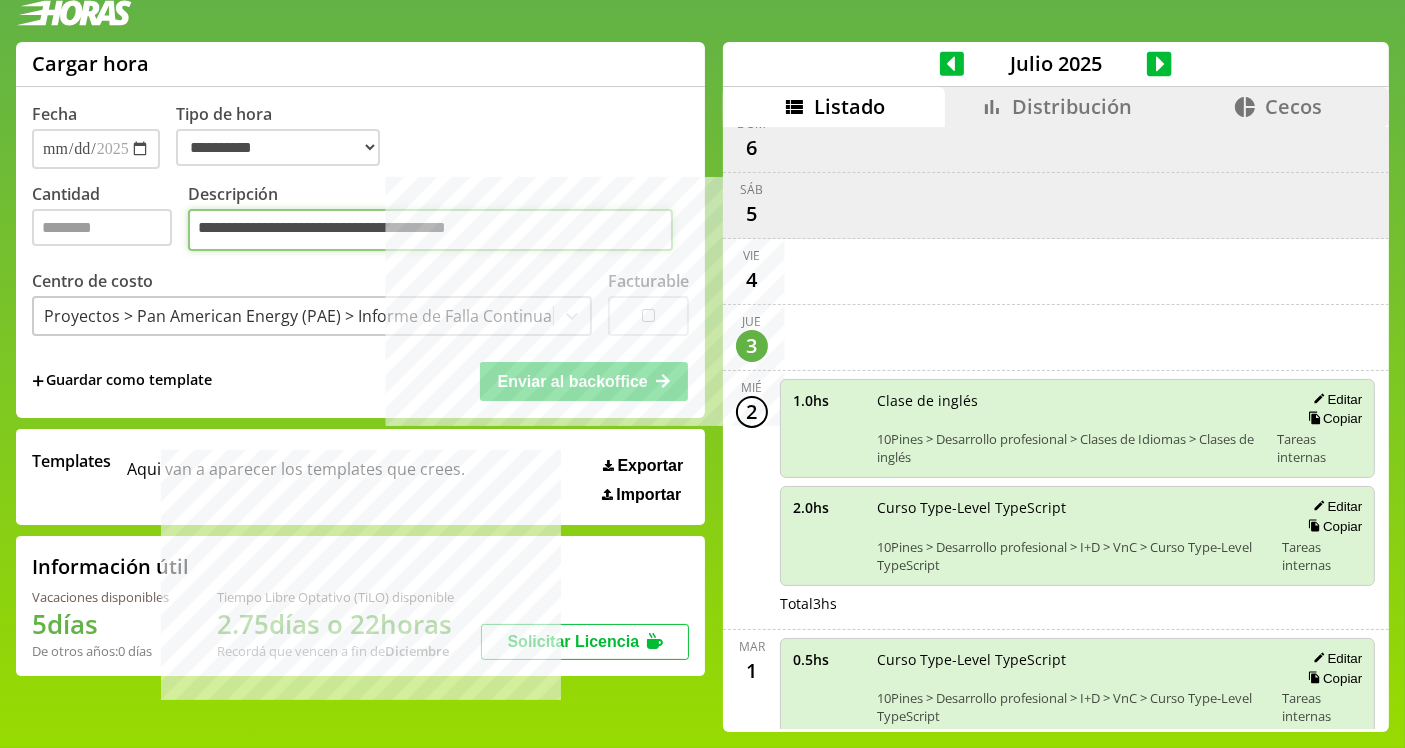 drag, startPoint x: 518, startPoint y: 232, endPoint x: 430, endPoint y: 232, distance: 88 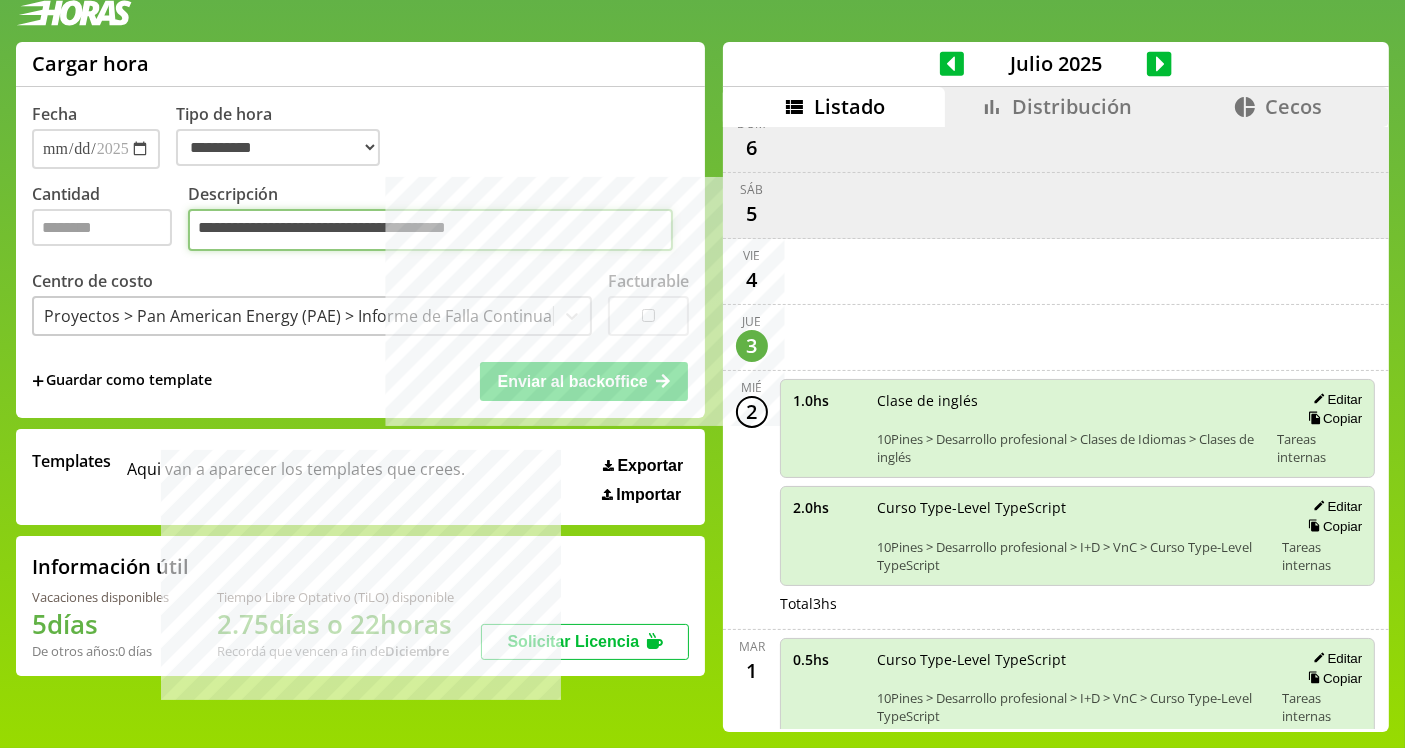 click on "**********" at bounding box center [430, 230] 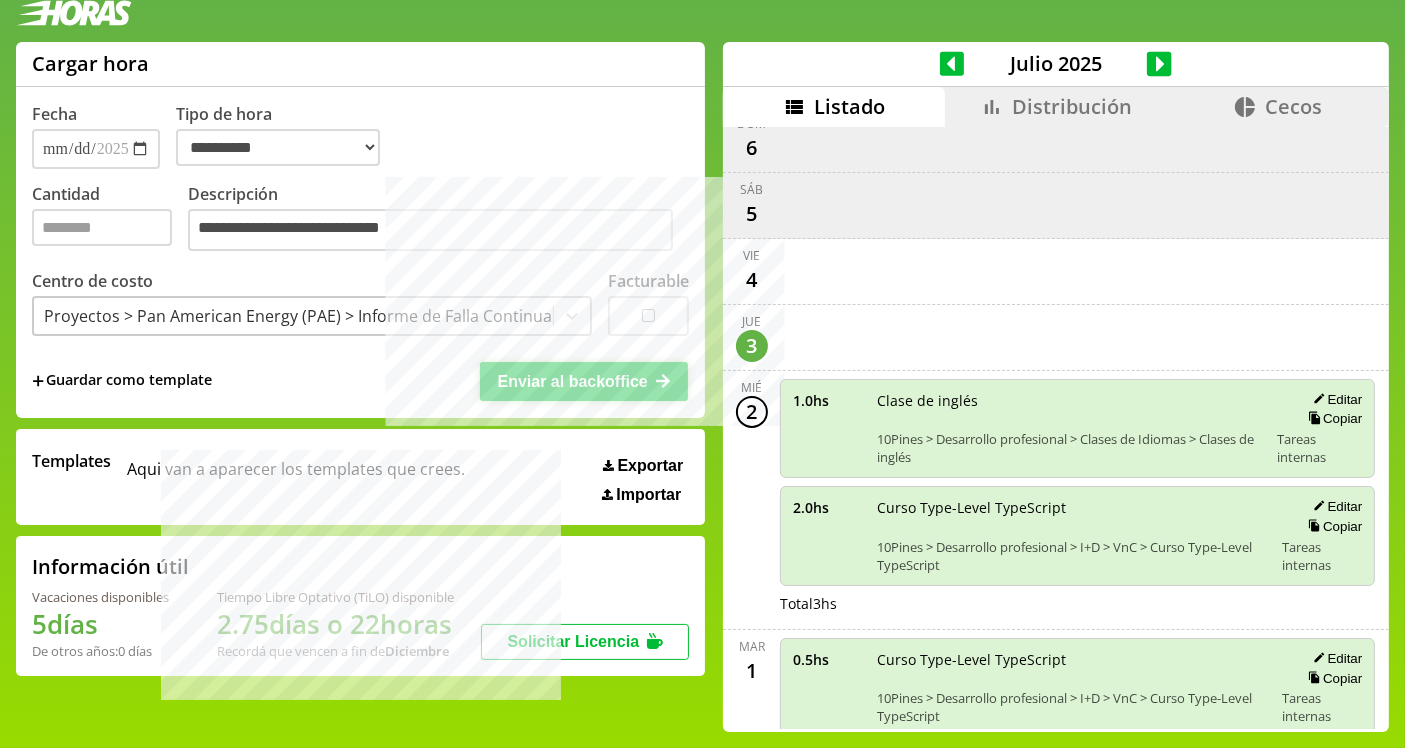 click on "Enviar al backoffice" at bounding box center [573, 381] 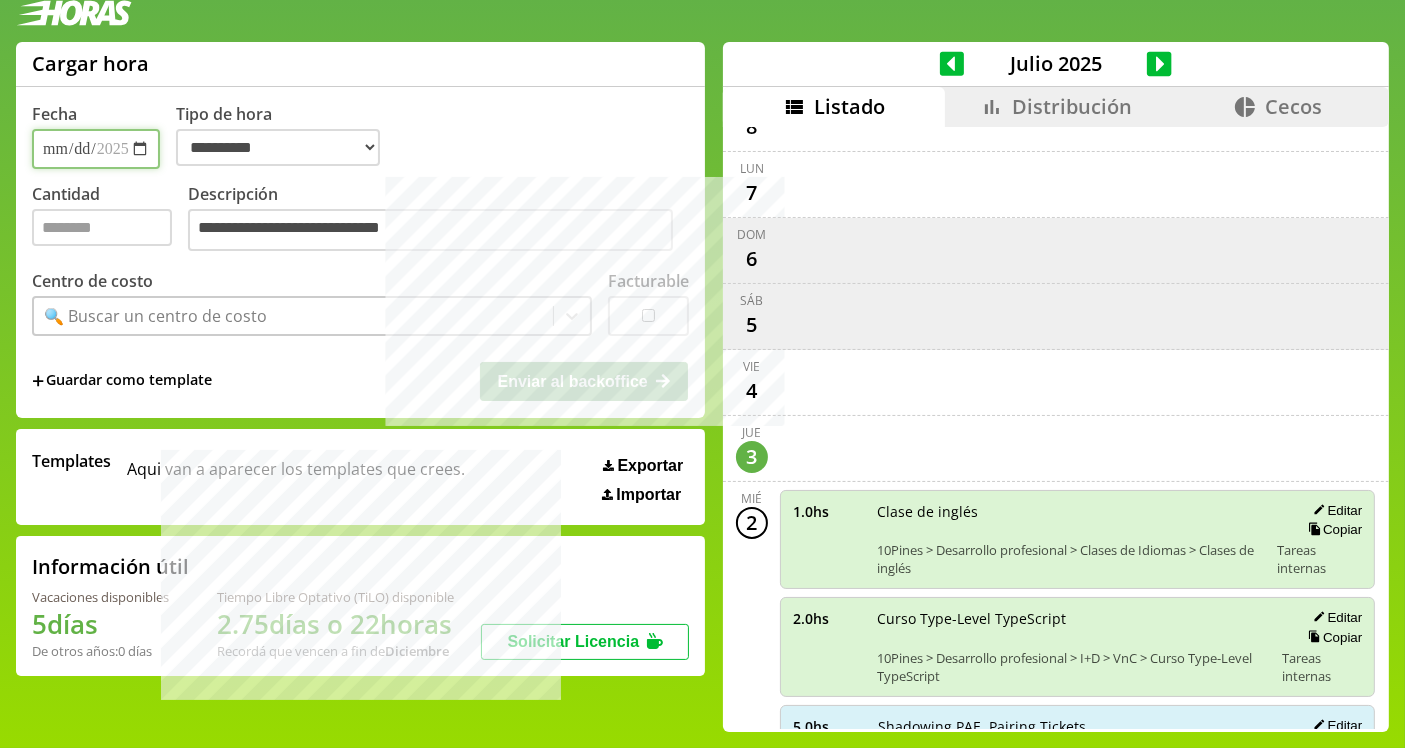 scroll, scrollTop: 1723, scrollLeft: 0, axis: vertical 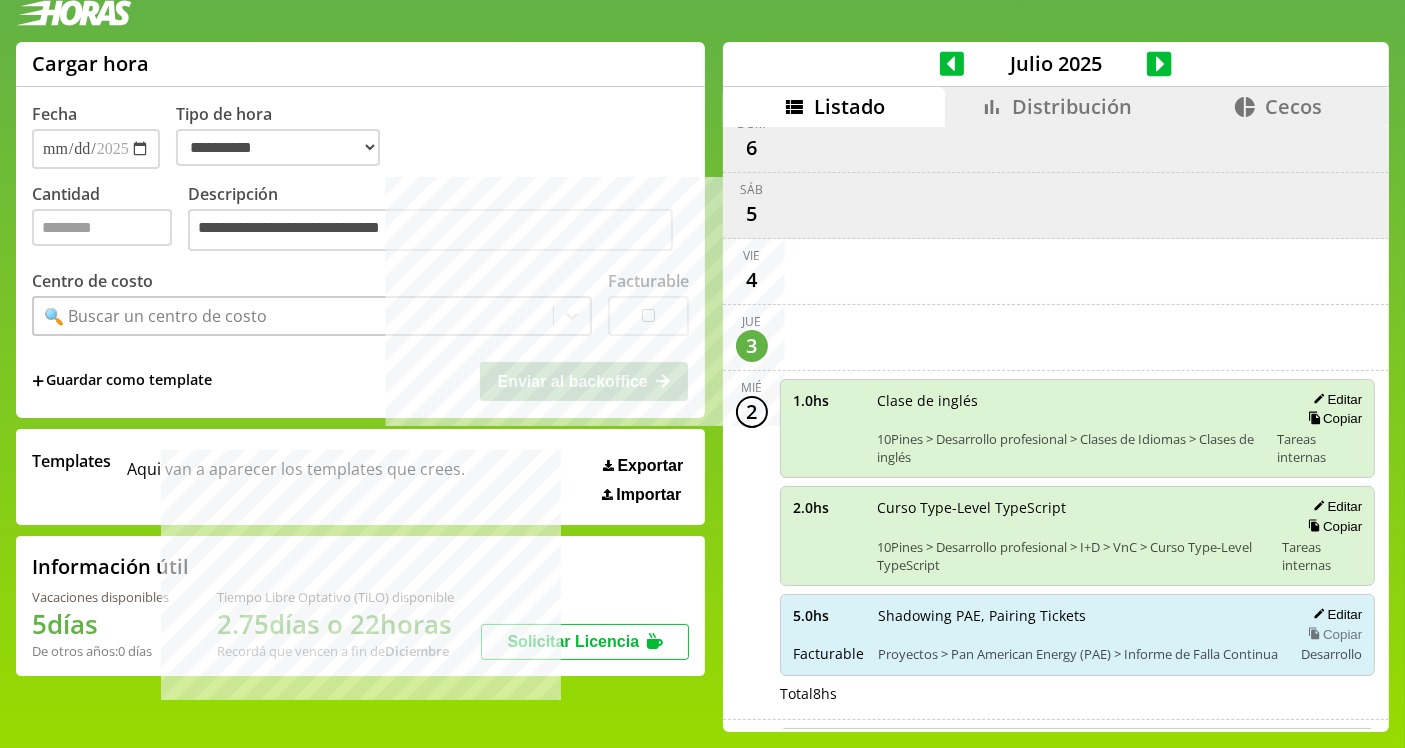 click on "Copiar" at bounding box center [1332, 634] 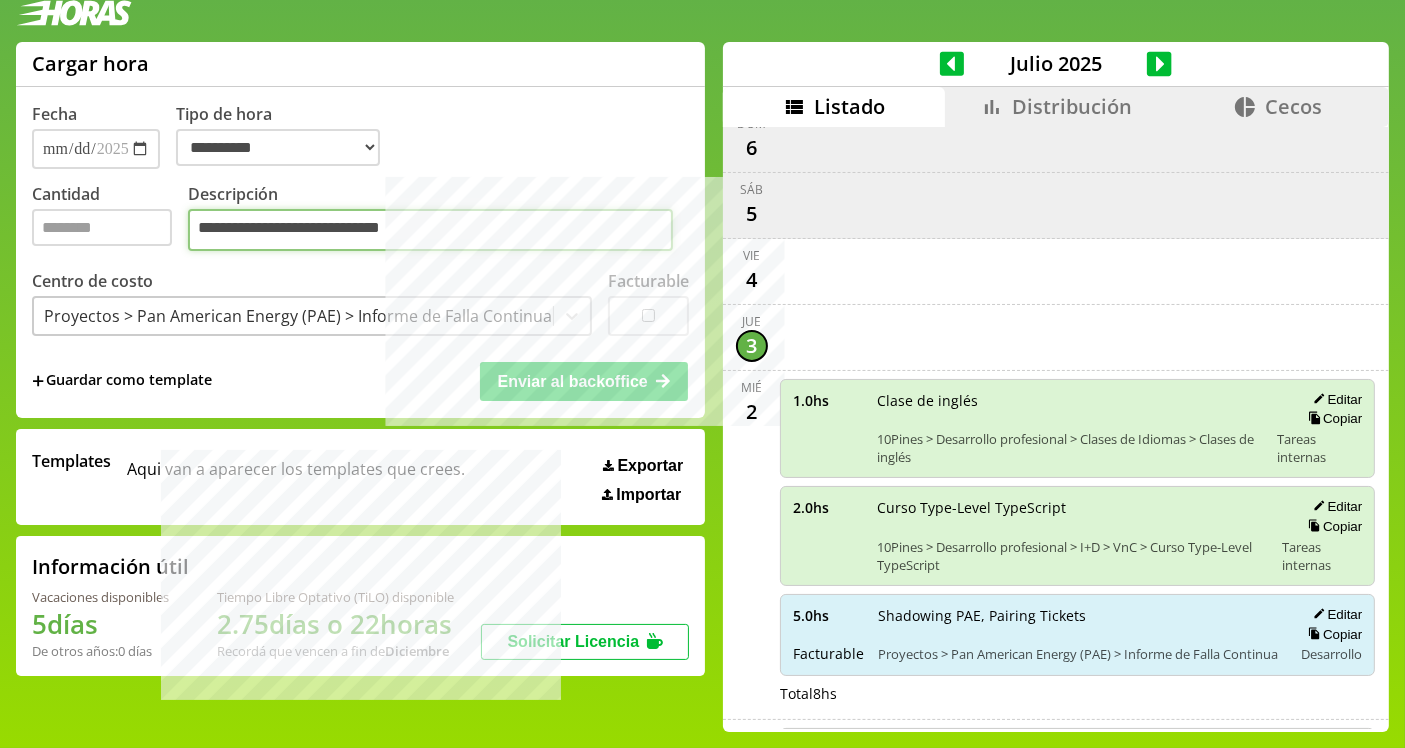 drag, startPoint x: 368, startPoint y: 235, endPoint x: 168, endPoint y: 236, distance: 200.0025 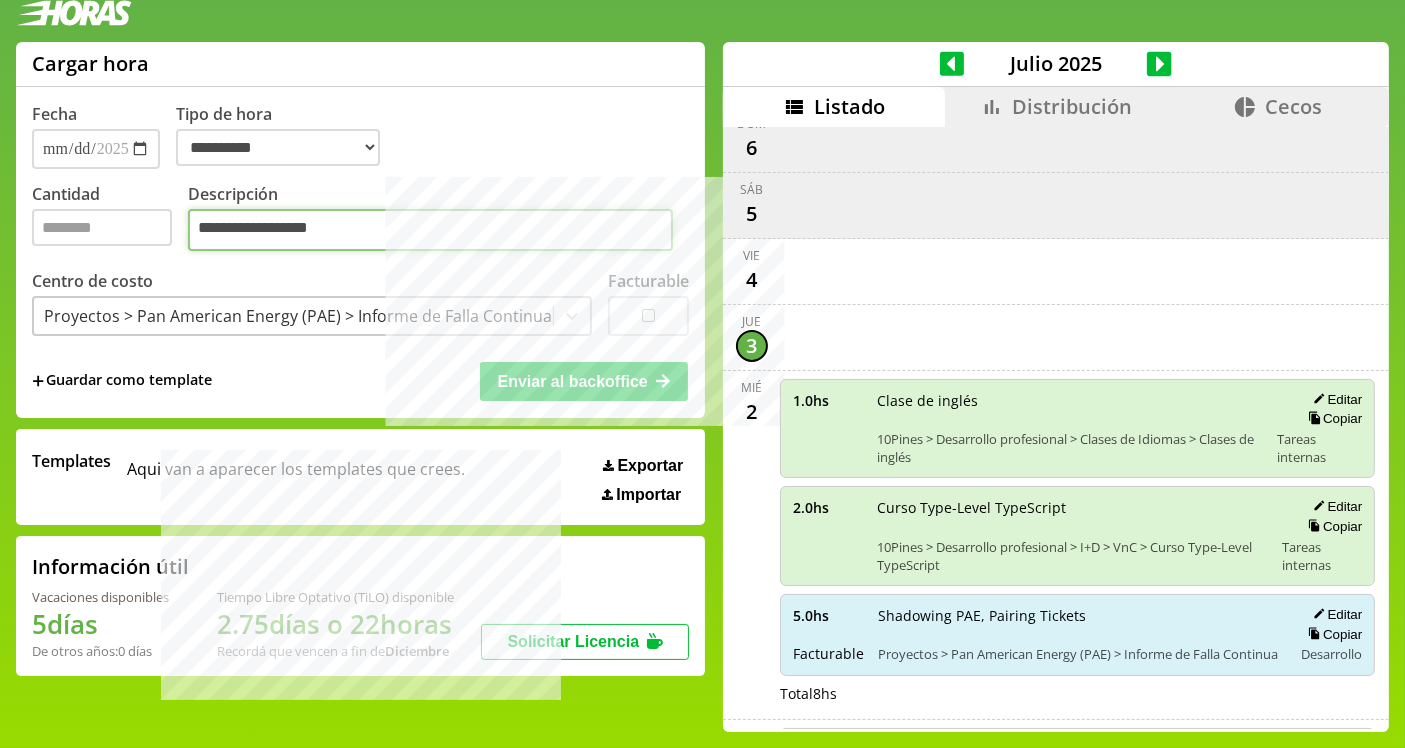 type on "**********" 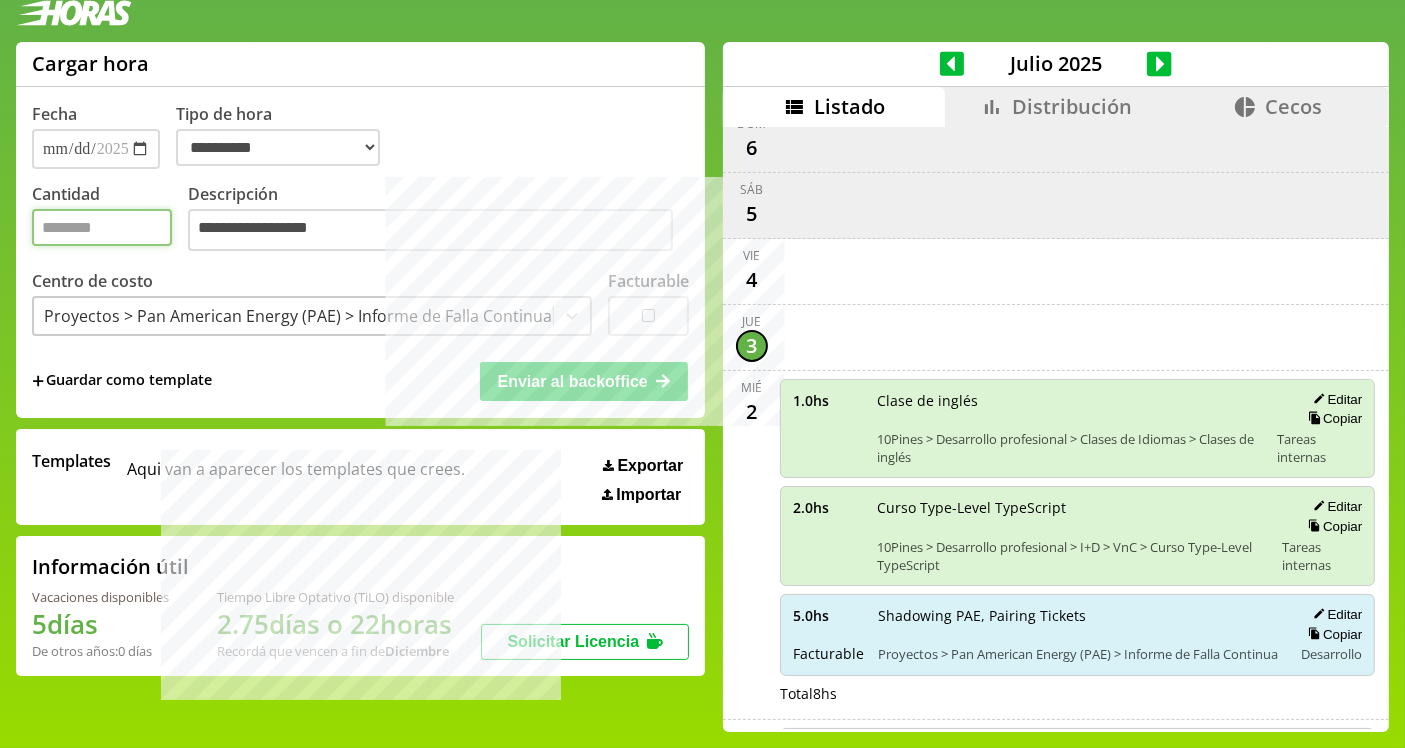 click on "*" at bounding box center [102, 227] 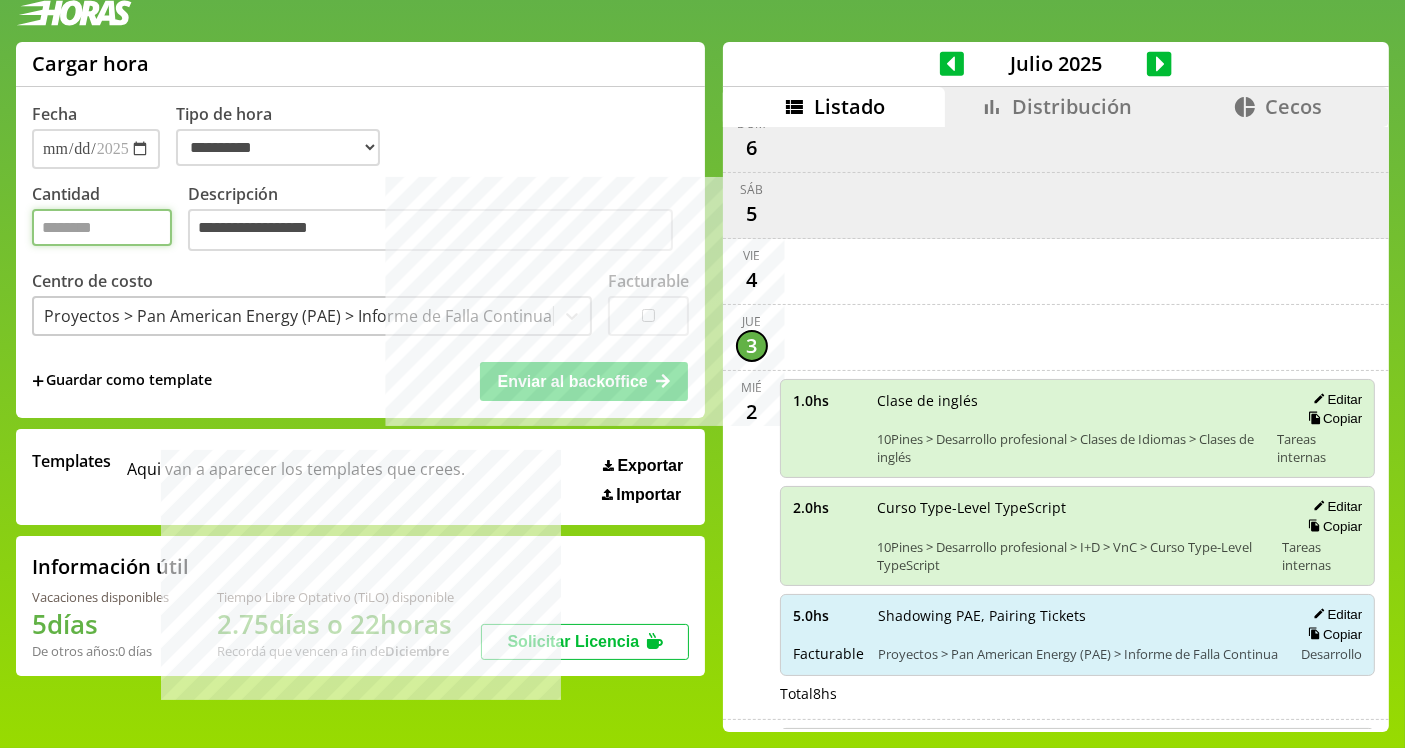 type on "*" 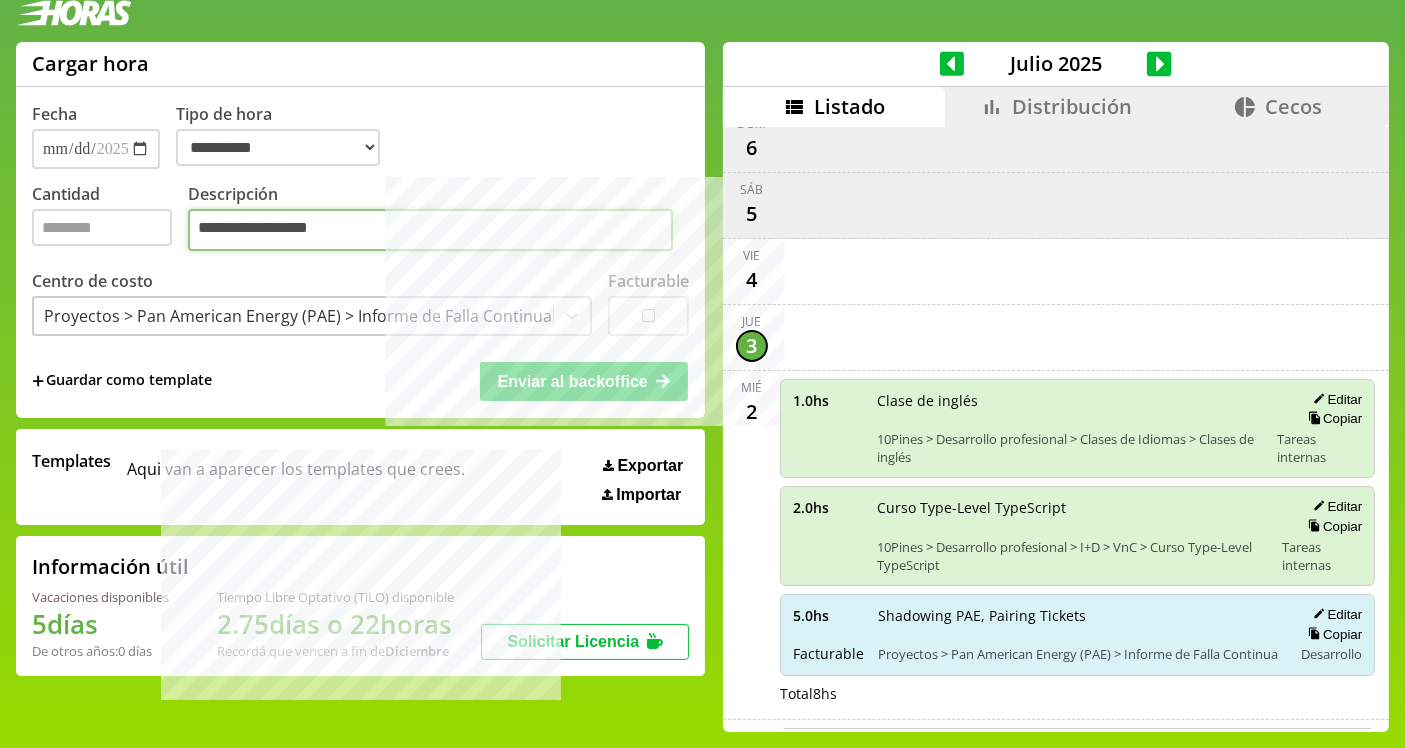 click on "**********" at bounding box center (430, 230) 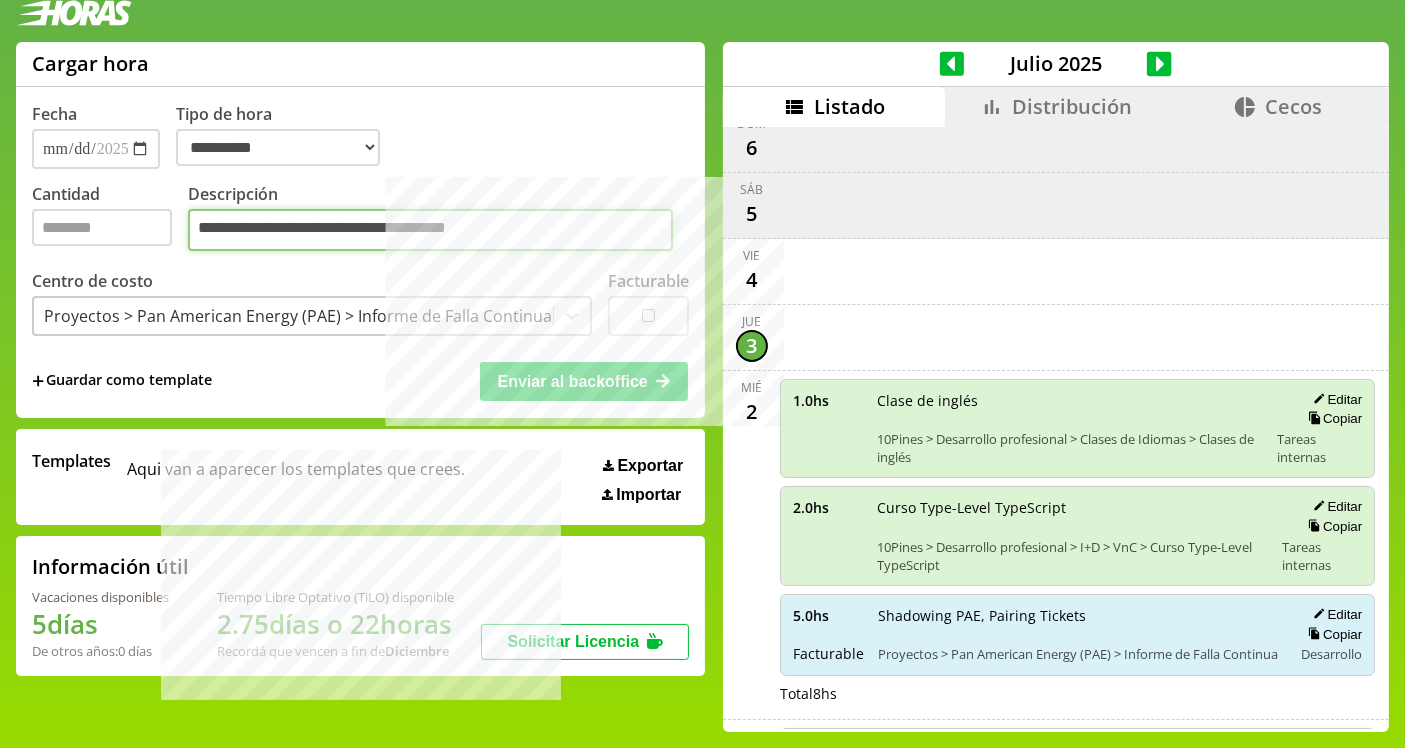 type on "**********" 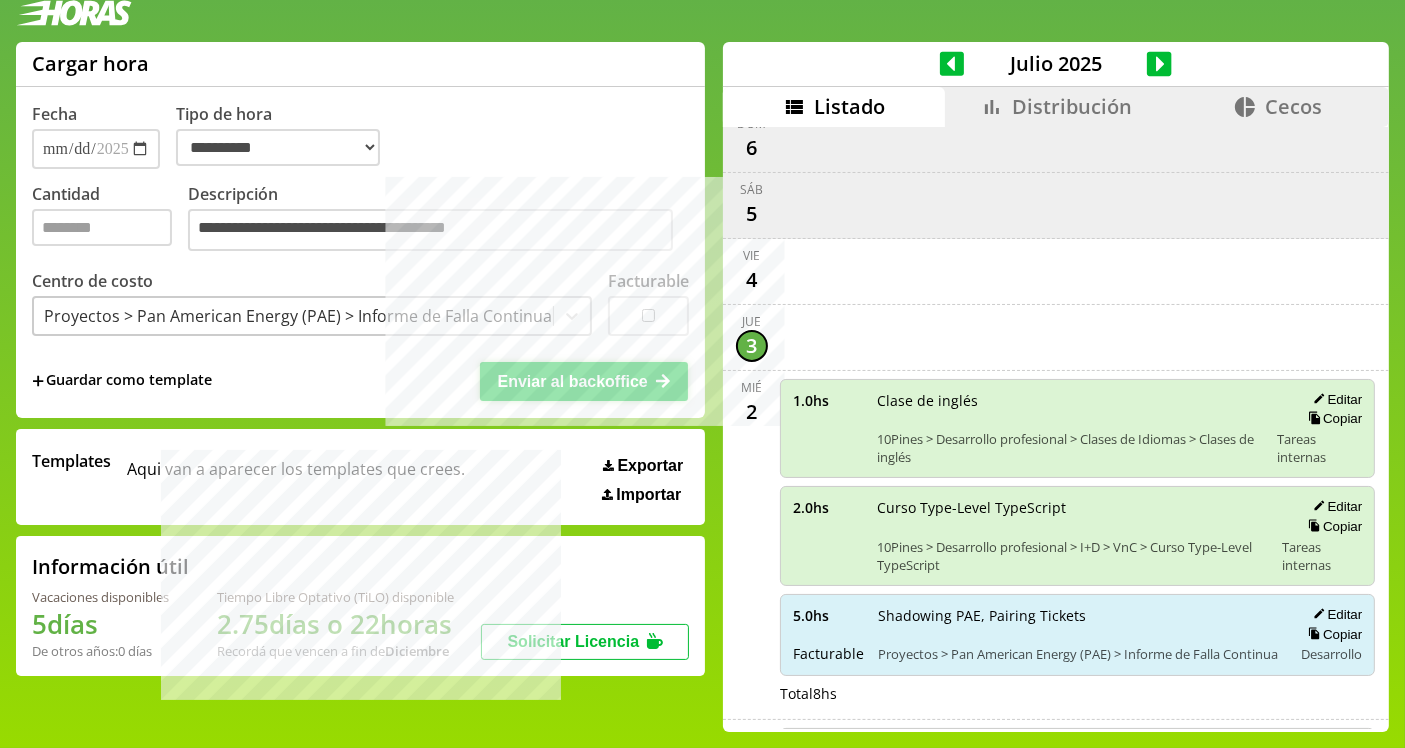 click on "Enviar al backoffice" at bounding box center (573, 381) 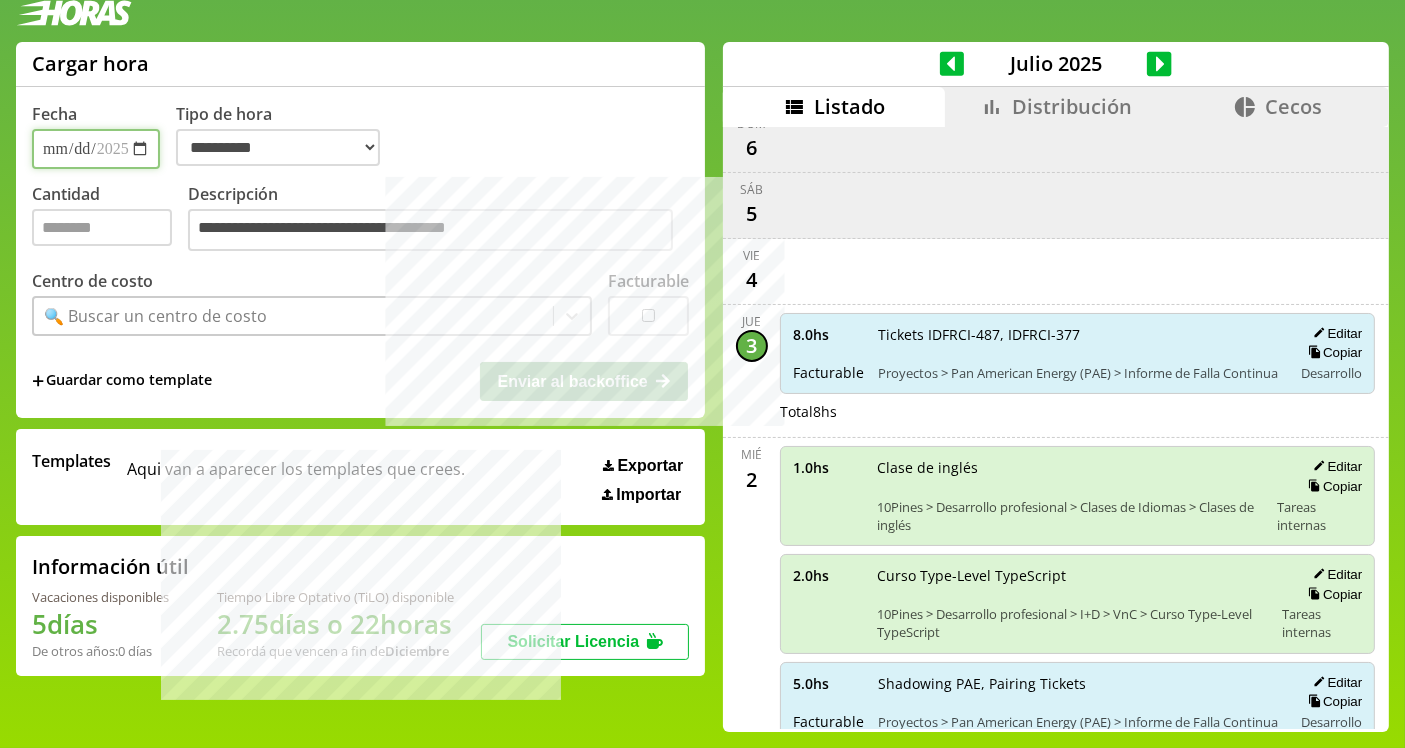 scroll, scrollTop: 1834, scrollLeft: 0, axis: vertical 